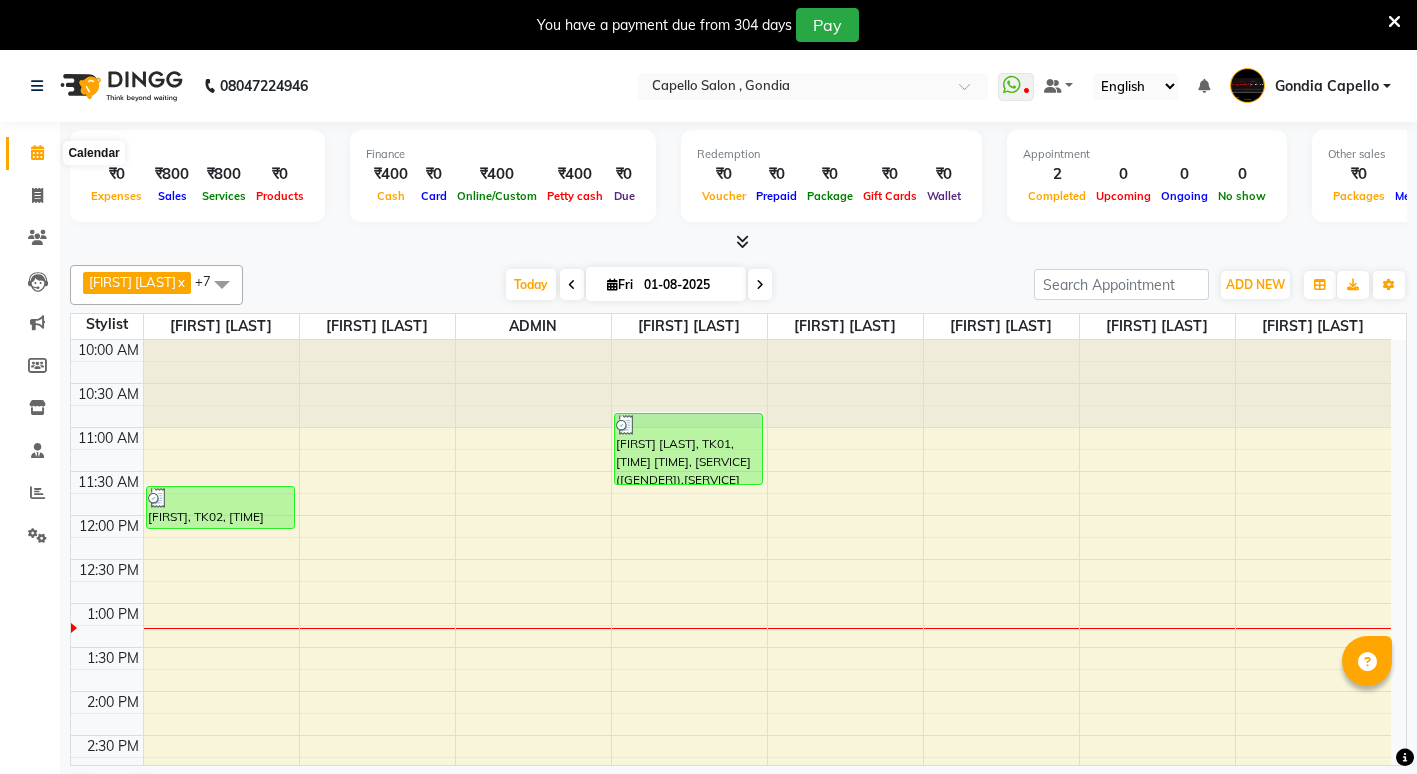 scroll, scrollTop: 0, scrollLeft: 0, axis: both 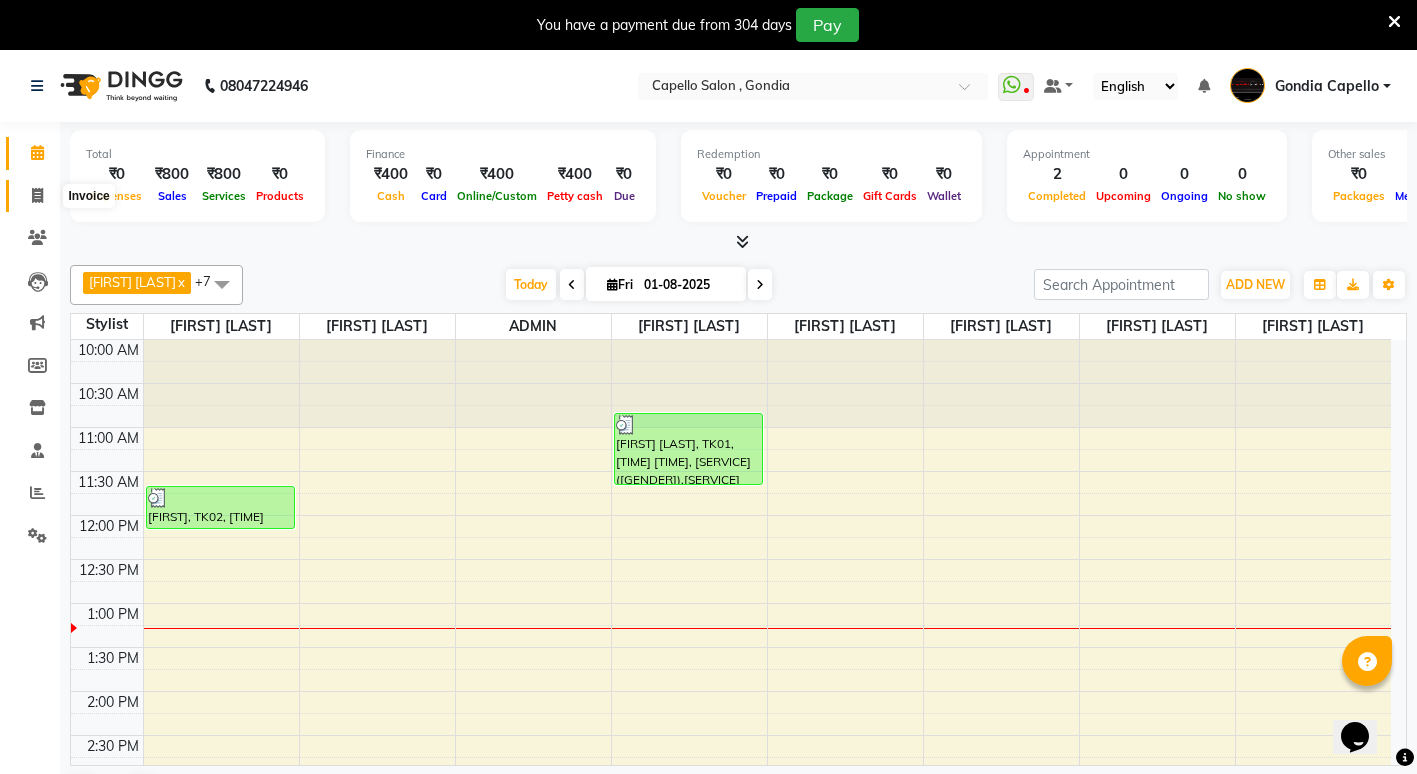 click 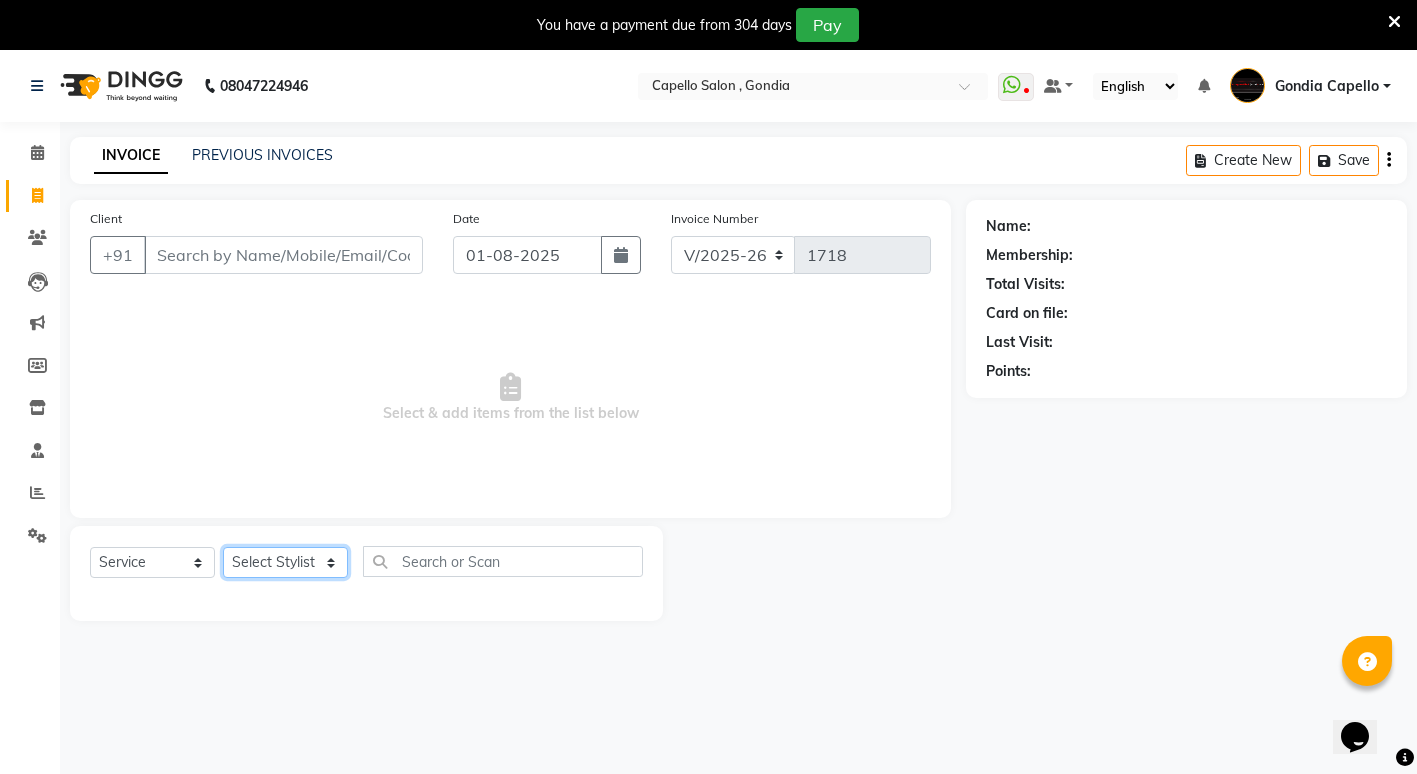 click on "Select Stylist ADMIN [FIRST] [LAST] [FIRST] [LAST] [FIRST] [LAST] [FIRST] [LAST] [FIRST] [LAST] [FIRST] [LAST] [FIRST] [LAST] [FIRST] [LAST] [FIRST] [LAST] [FIRST] [LAST] [FIRST] [LAST] [FIRST] [LAST]" 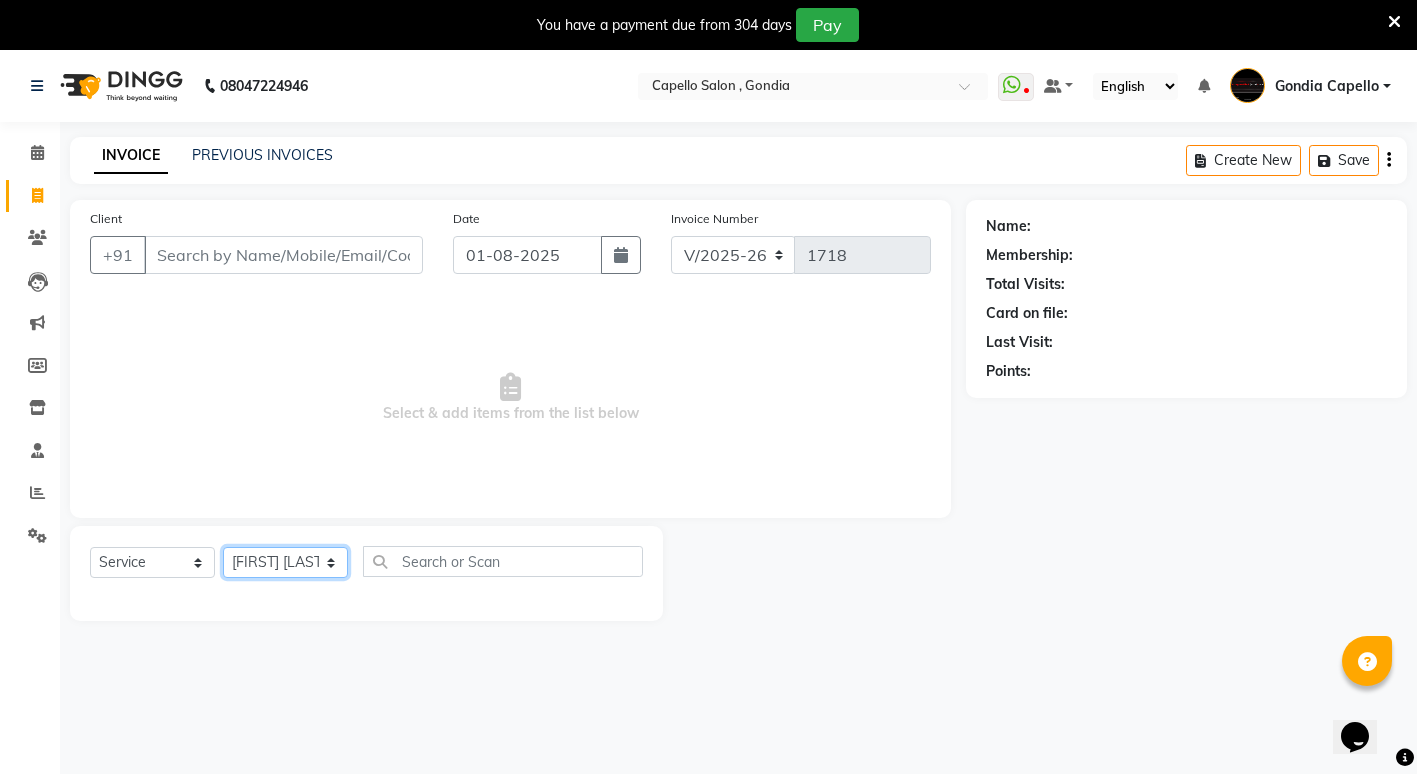 click on "Select Stylist ADMIN [FIRST] [LAST] [FIRST] [LAST] [FIRST] [LAST] [FIRST] [LAST] [FIRST] [LAST] [FIRST] [LAST] [FIRST] [LAST] [FIRST] [LAST] [FIRST] [LAST] [FIRST] [LAST] [FIRST] [LAST] [FIRST] [LAST]" 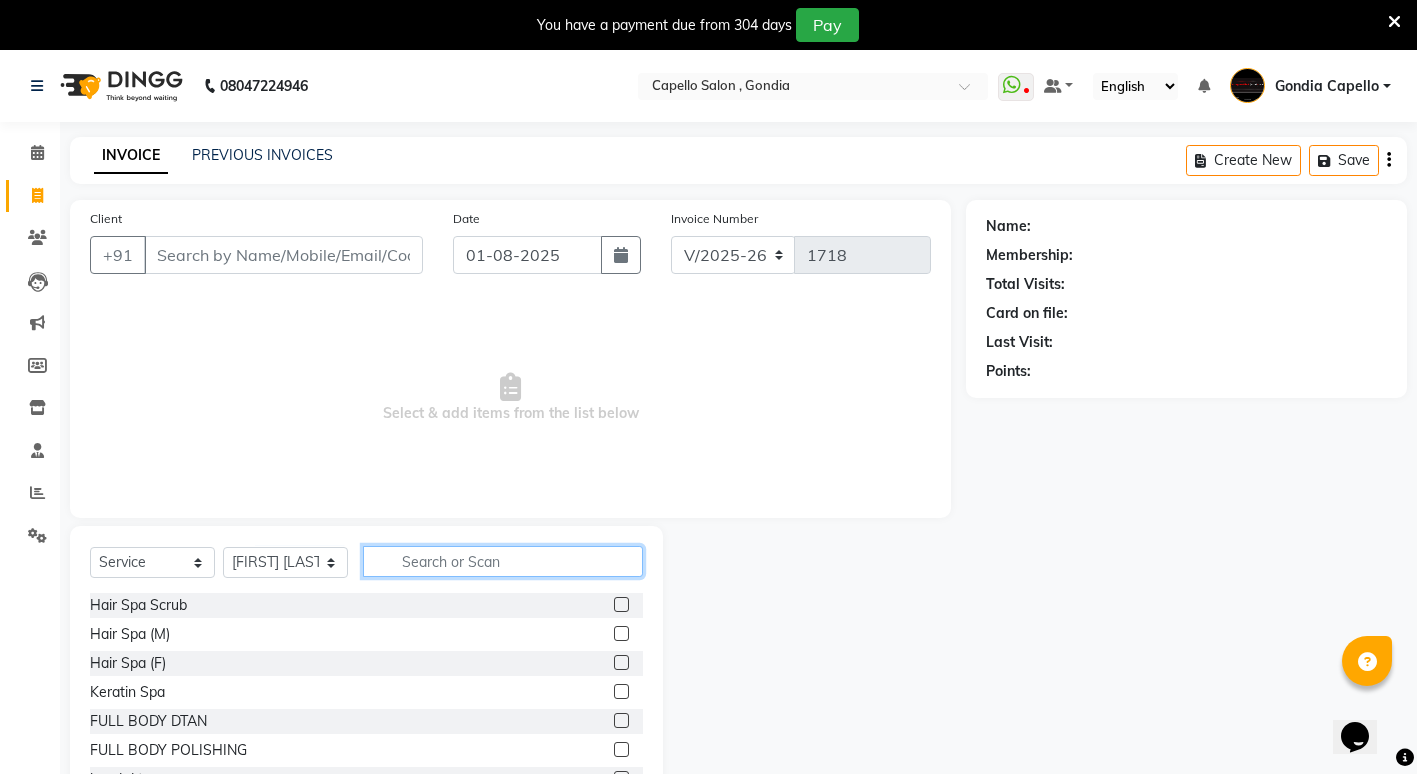 click 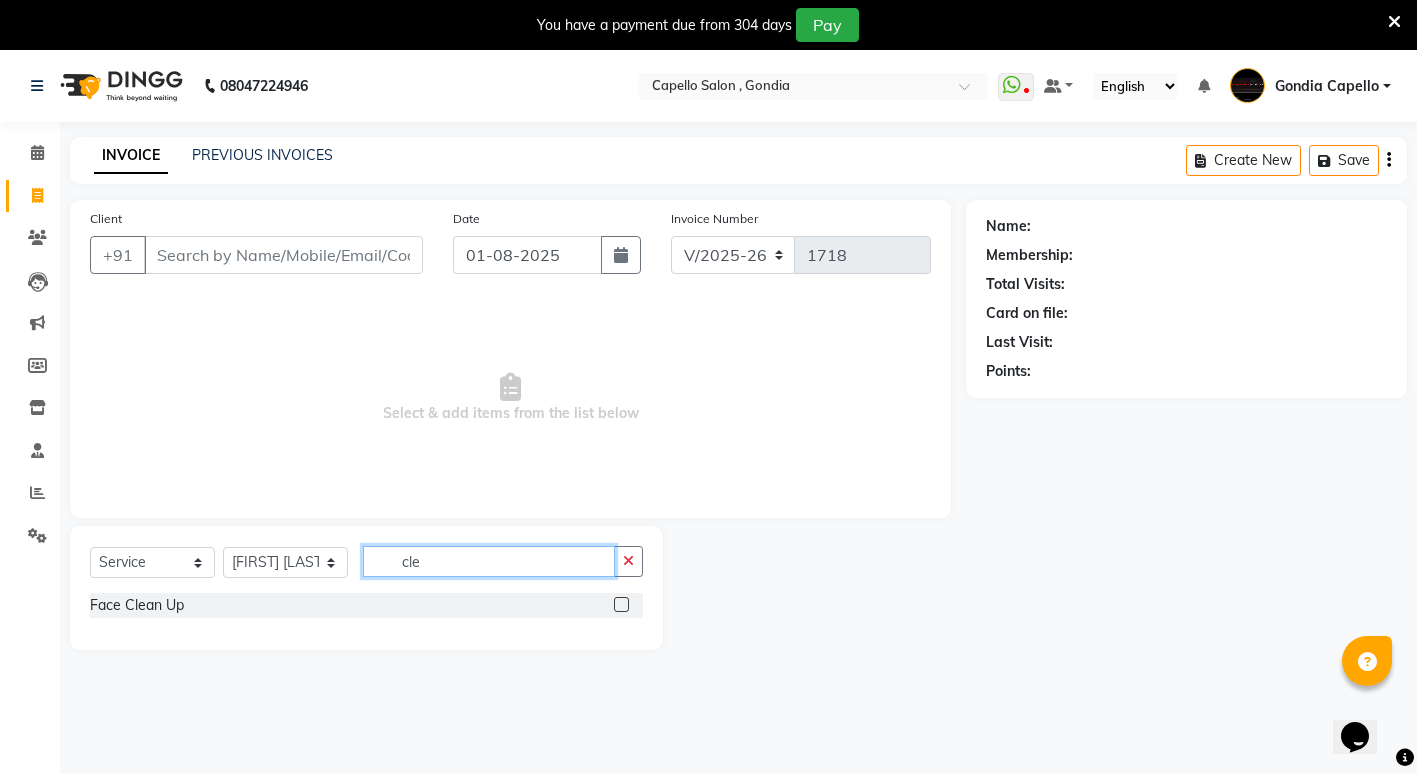 type on "cle" 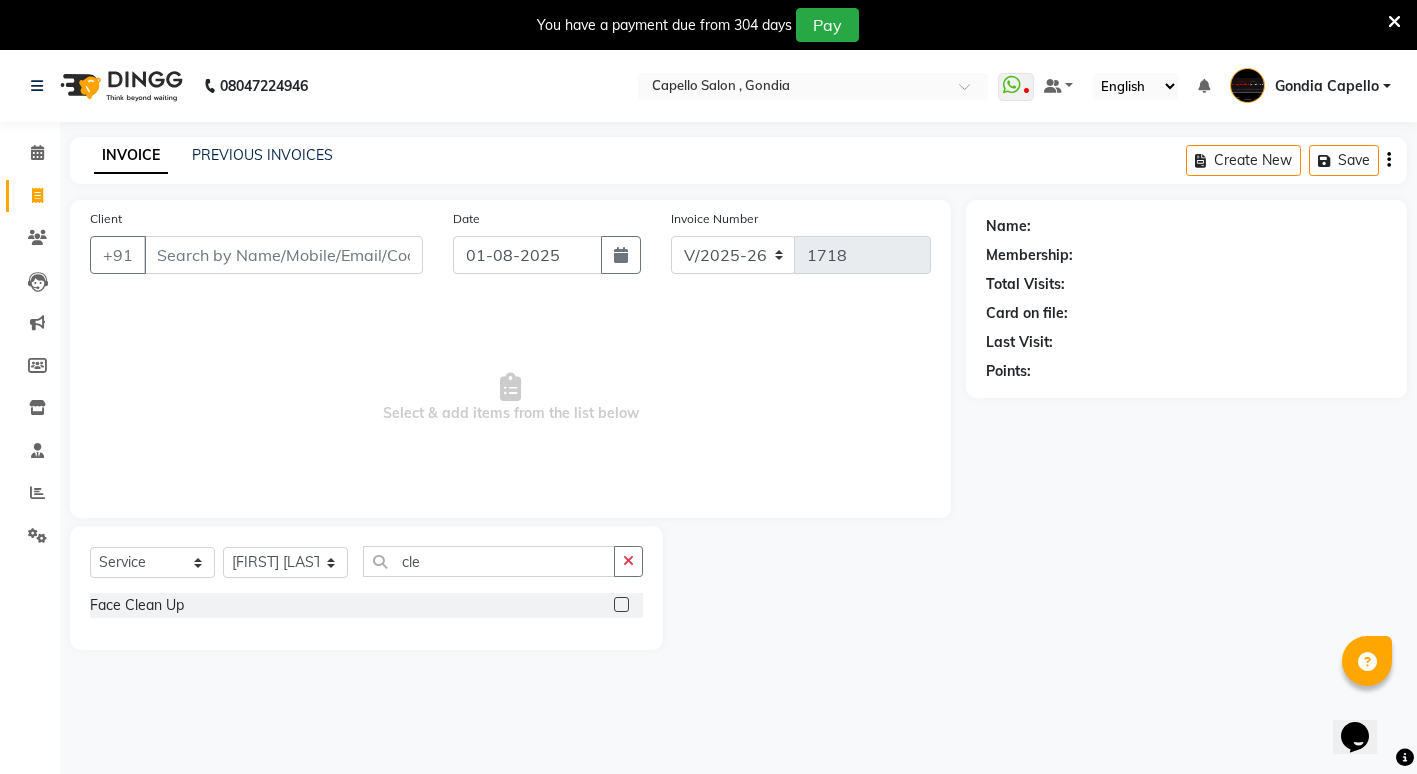 click 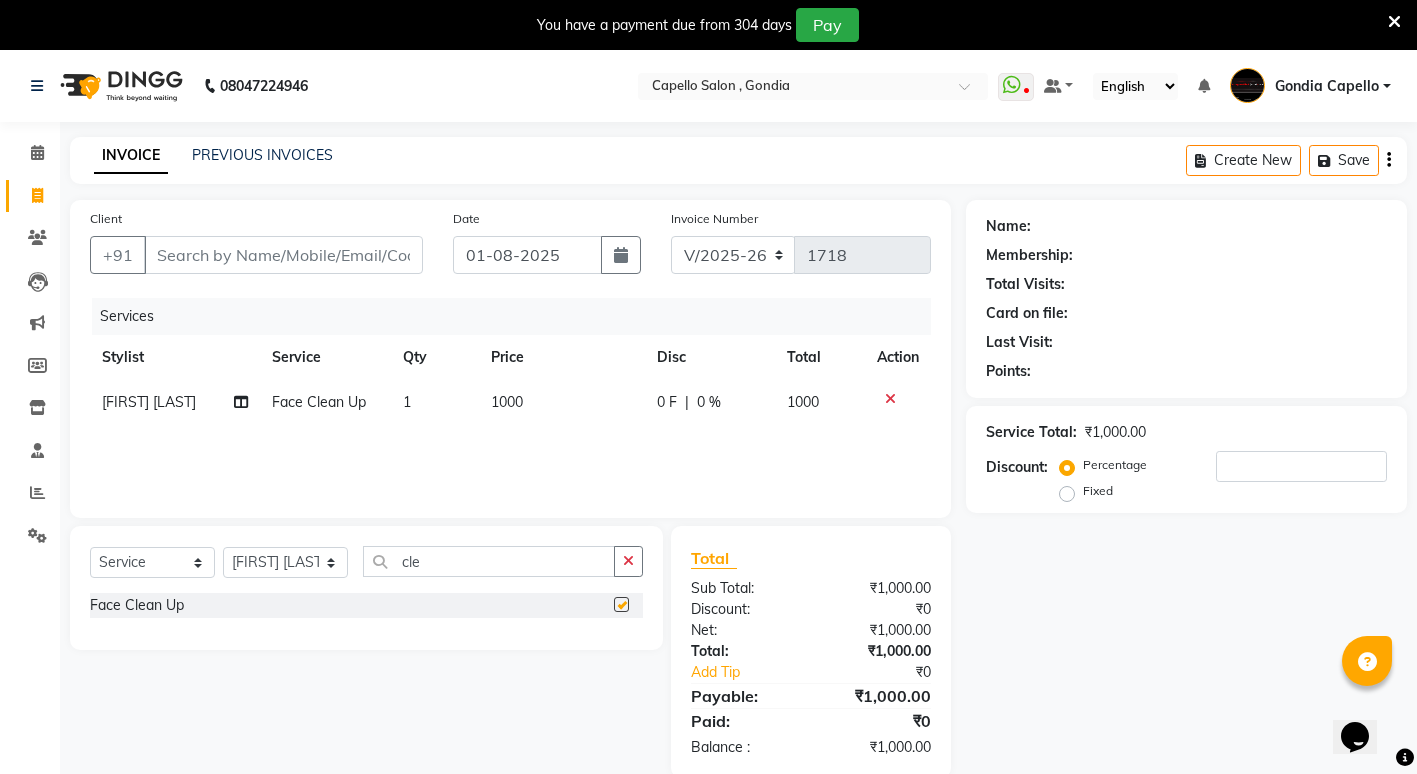 checkbox on "false" 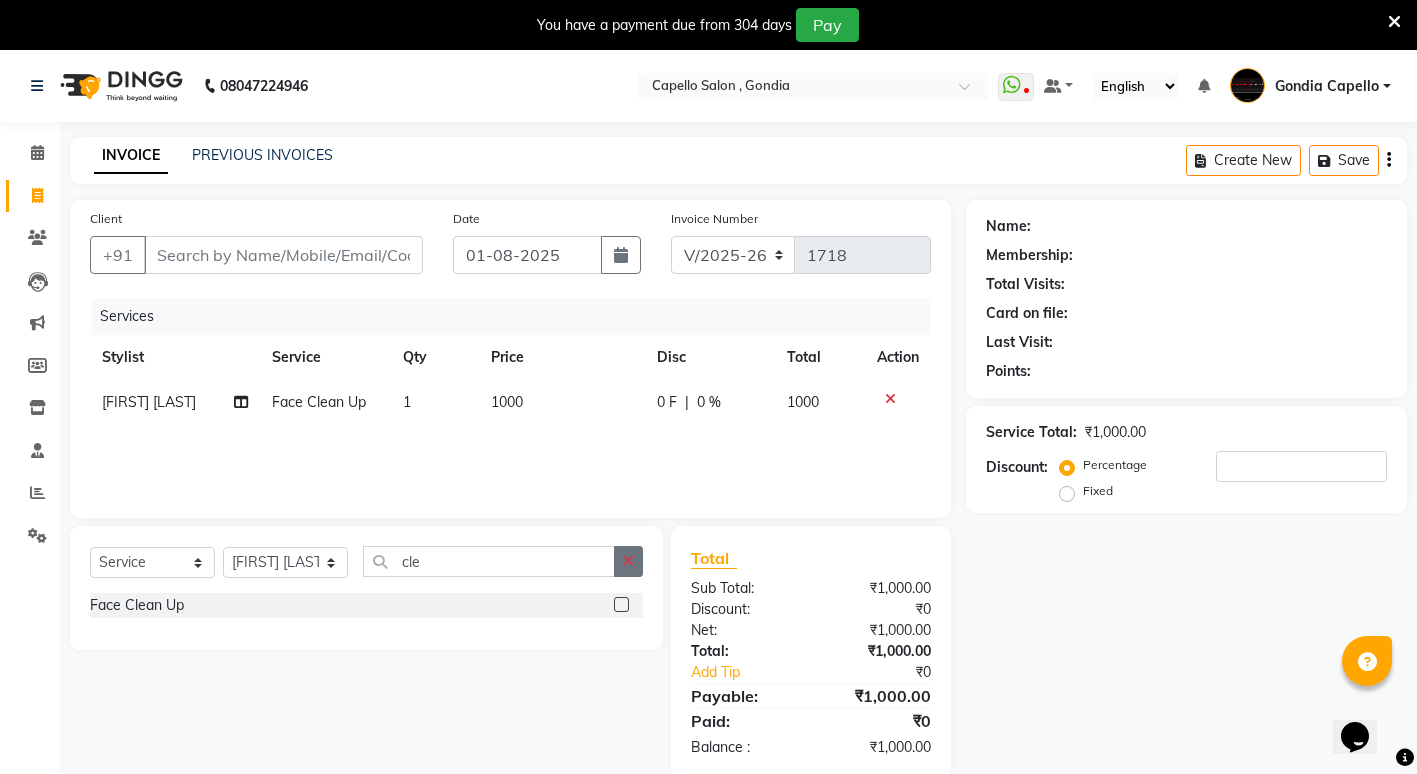 click 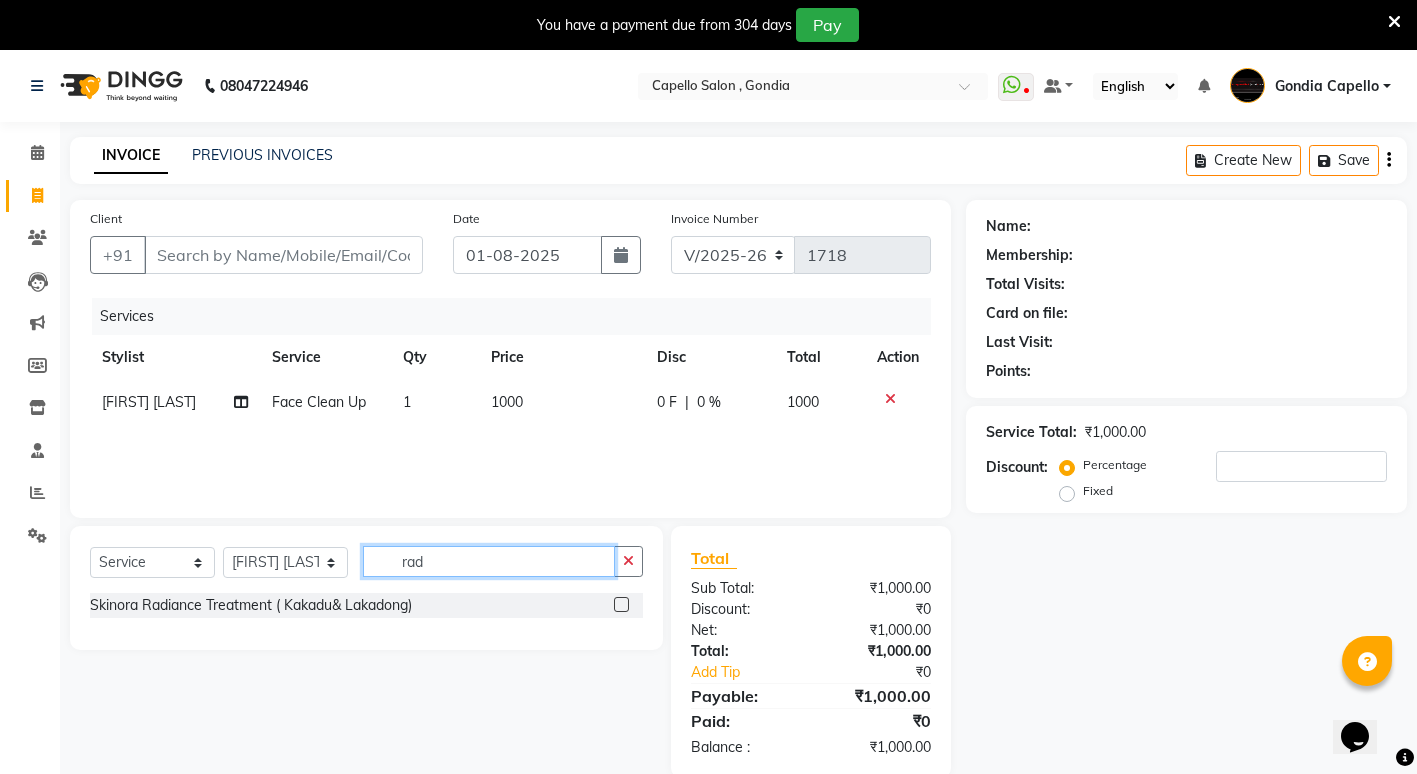 type on "rad" 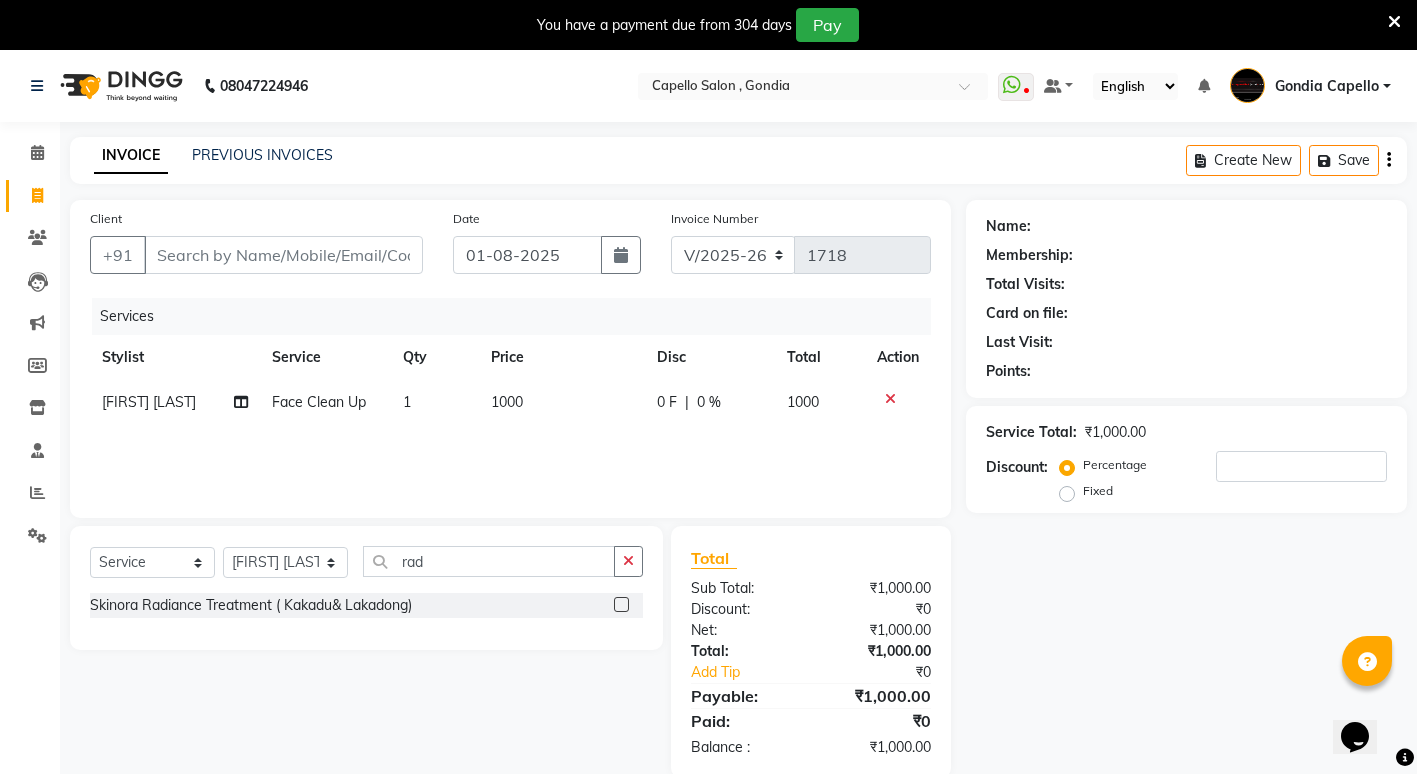 click 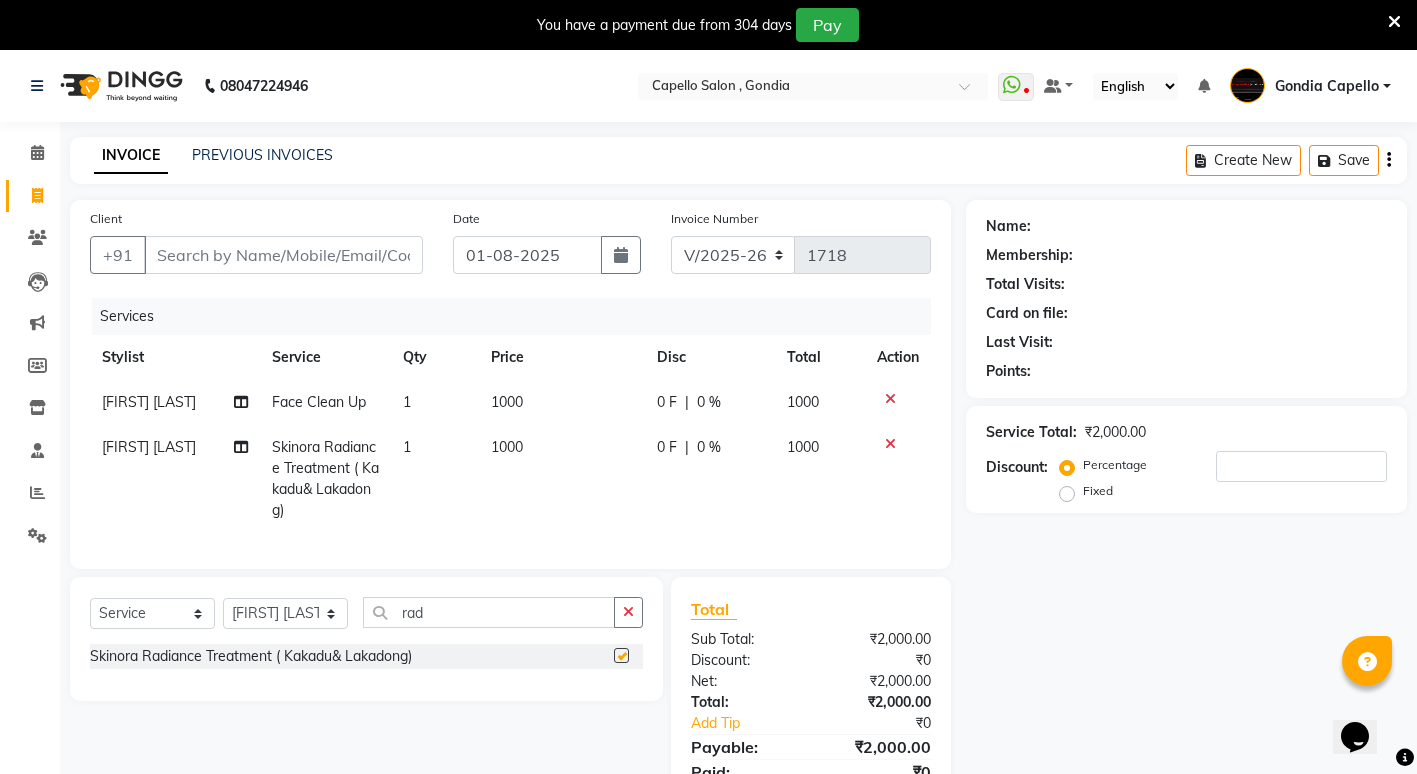 checkbox on "false" 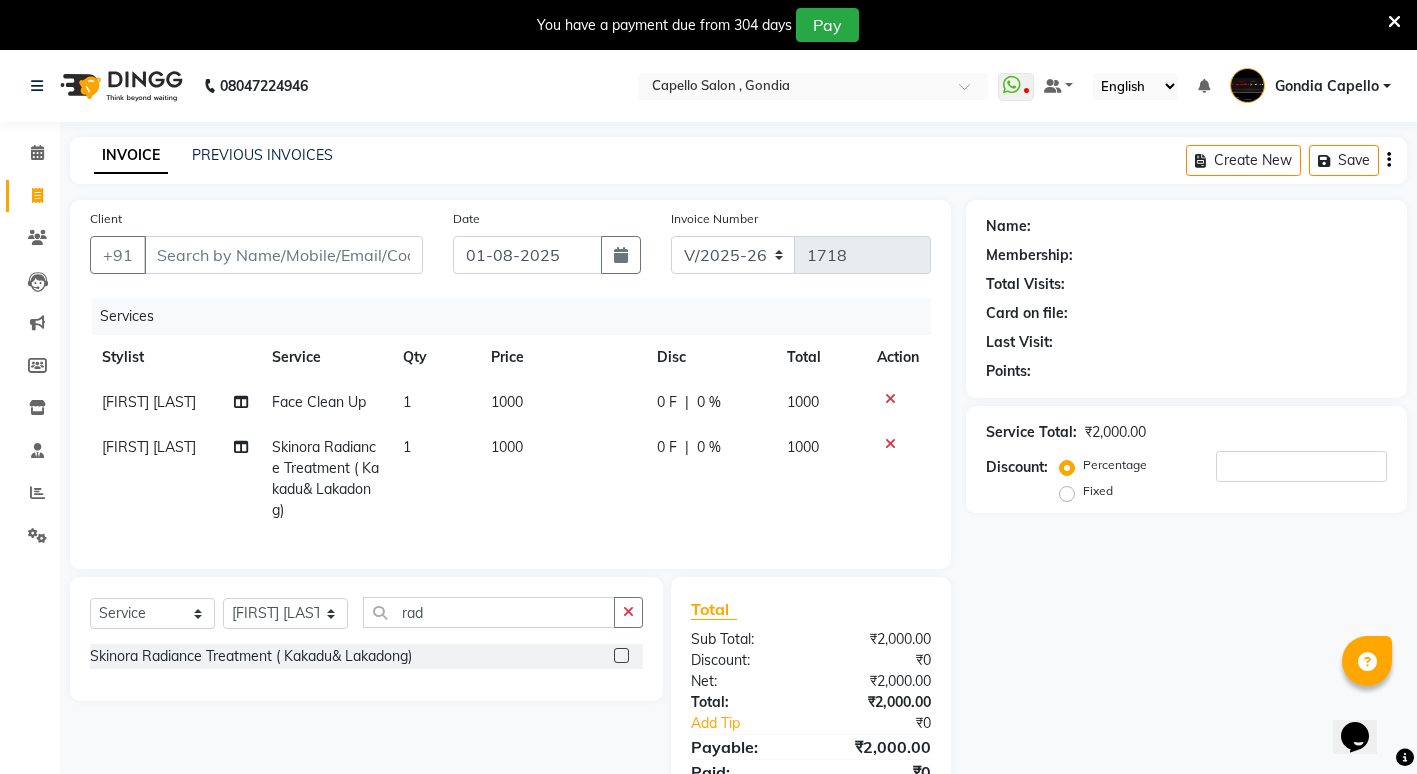 click 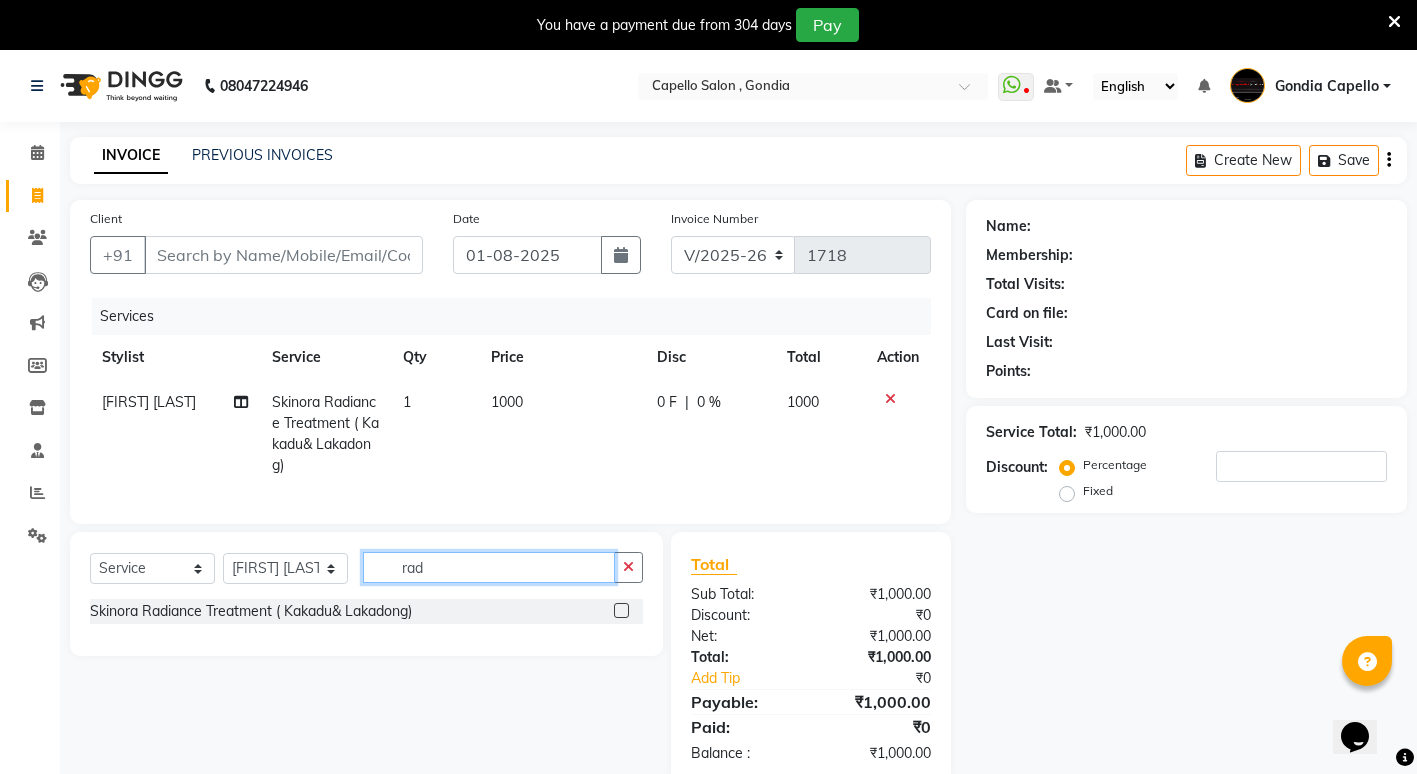 click on "rad" 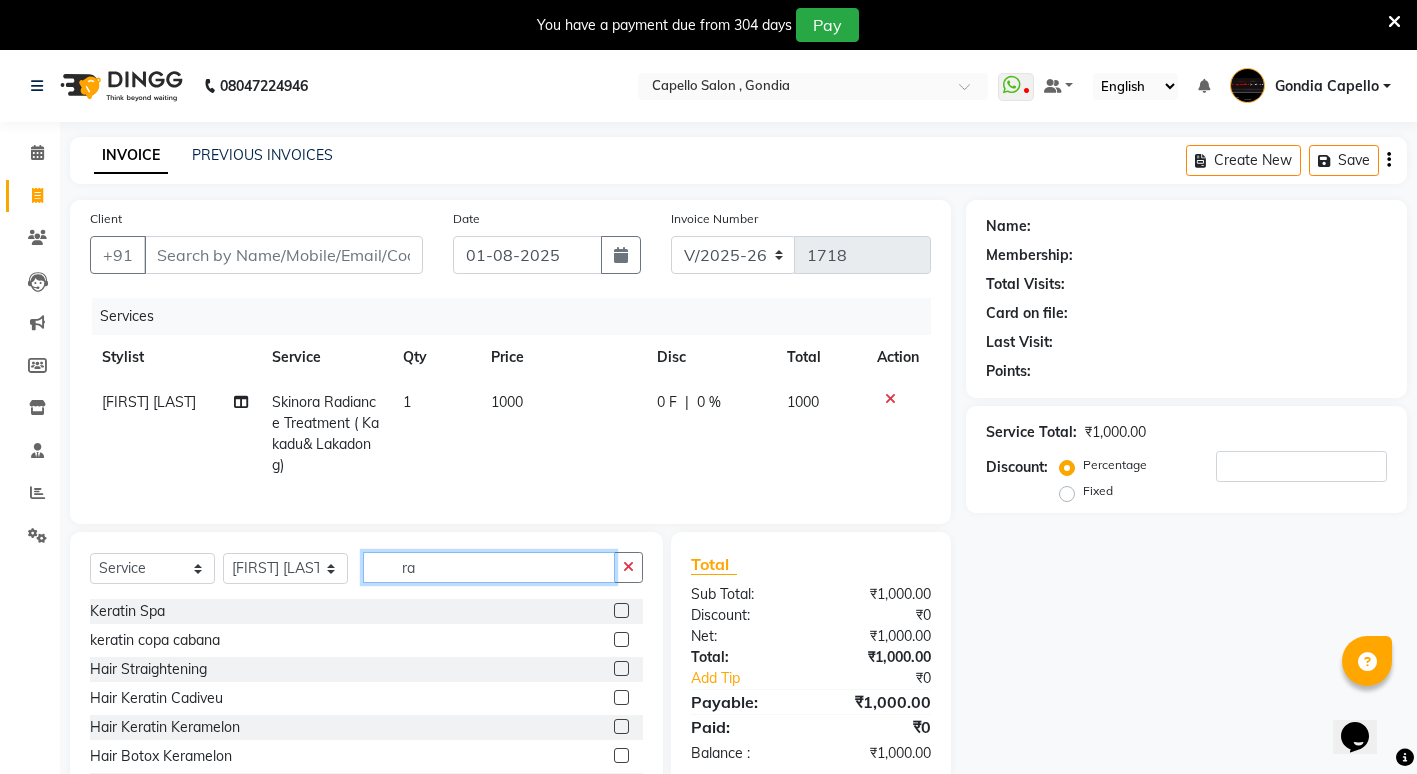 type on "r" 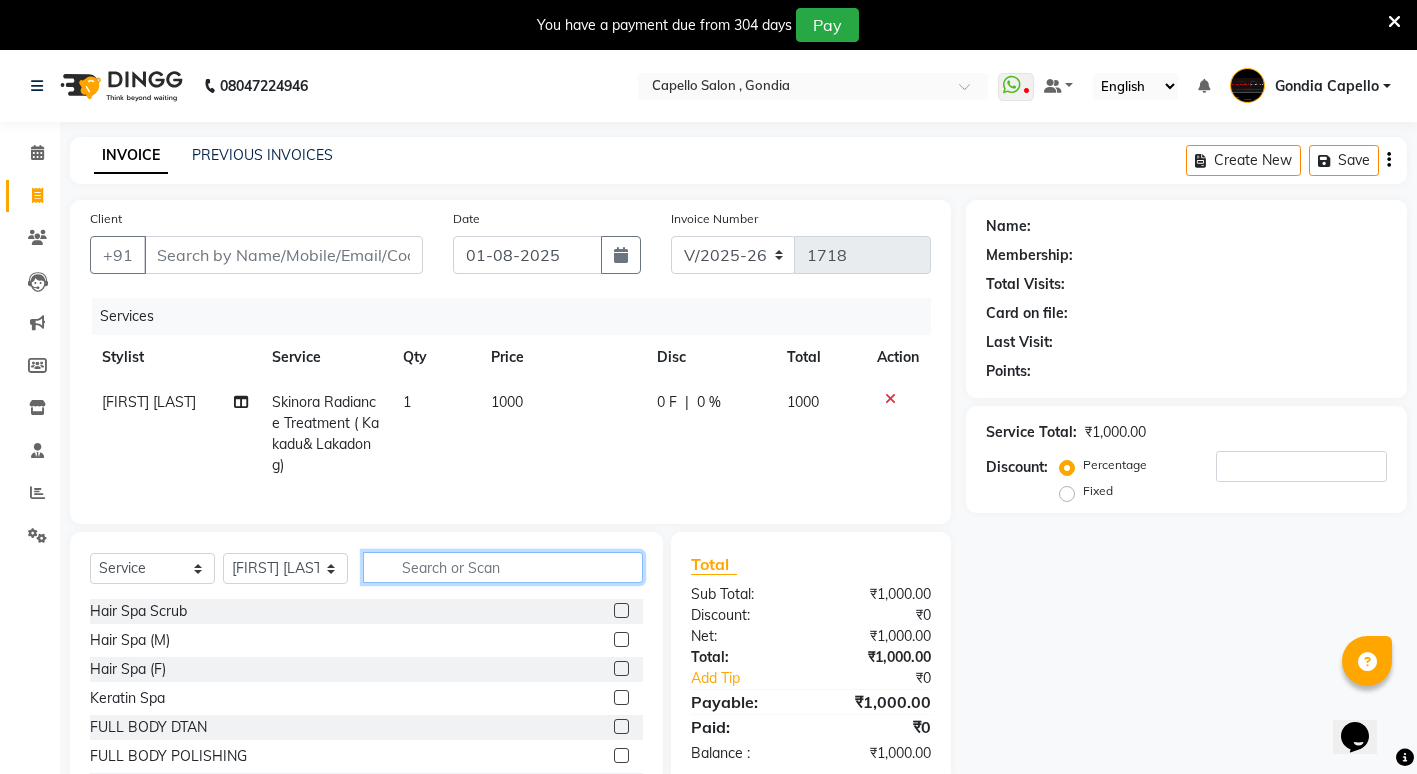 type on "d" 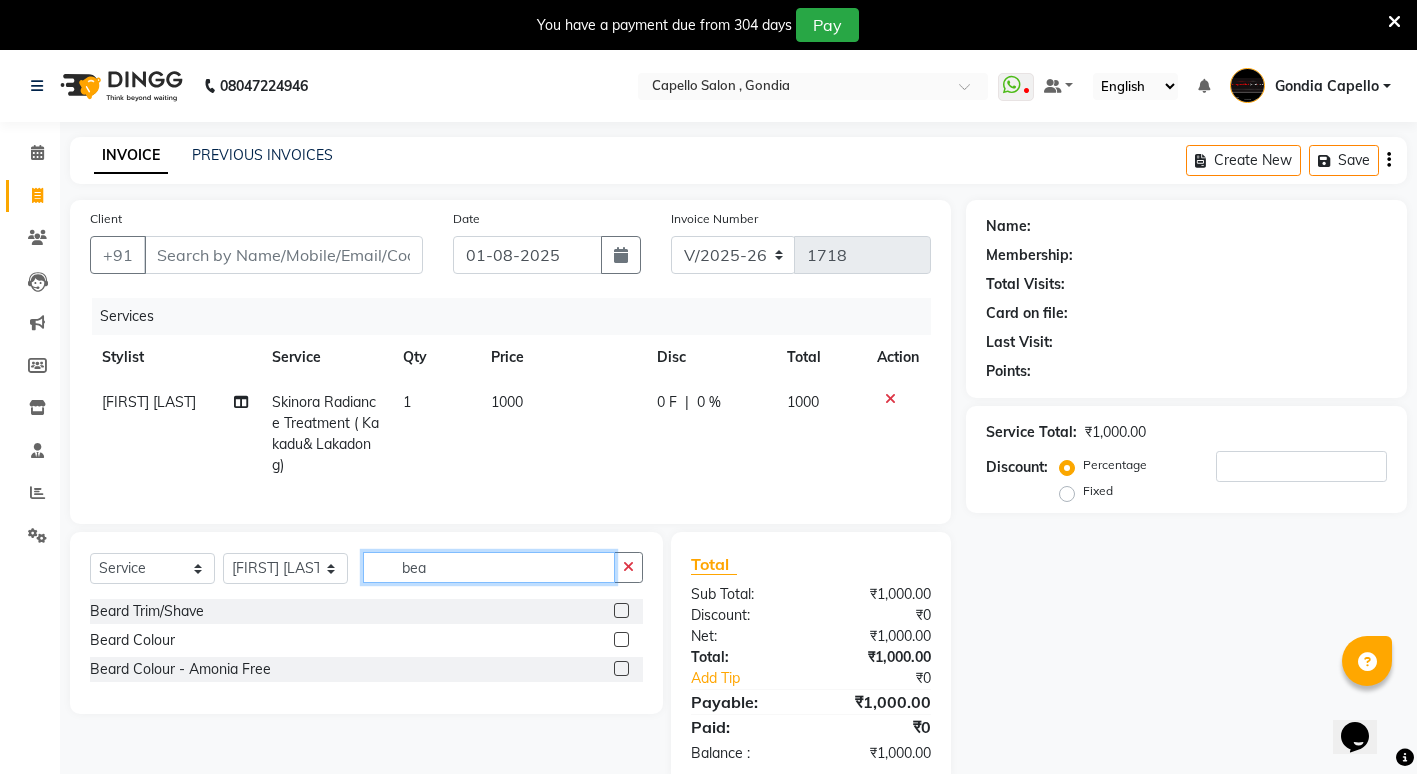 type on "bea" 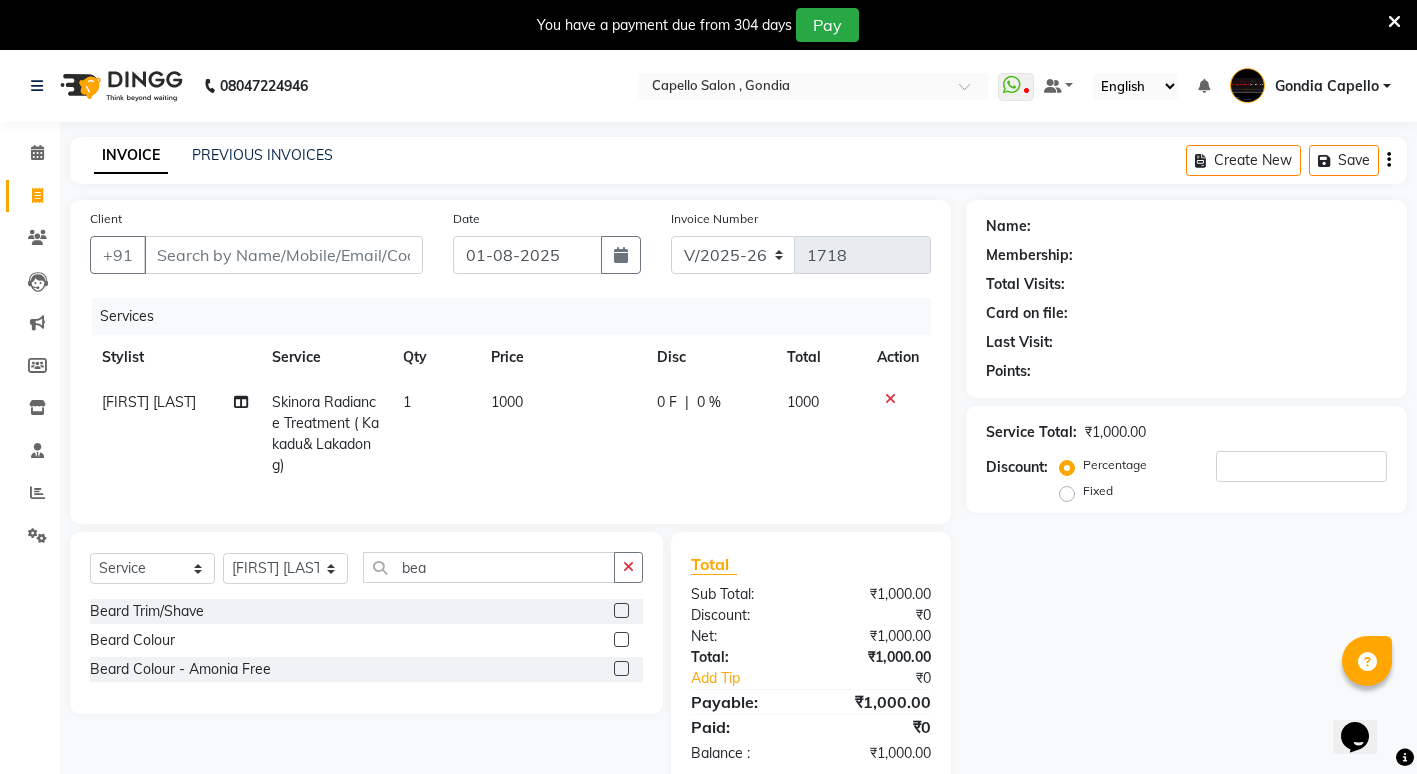 click 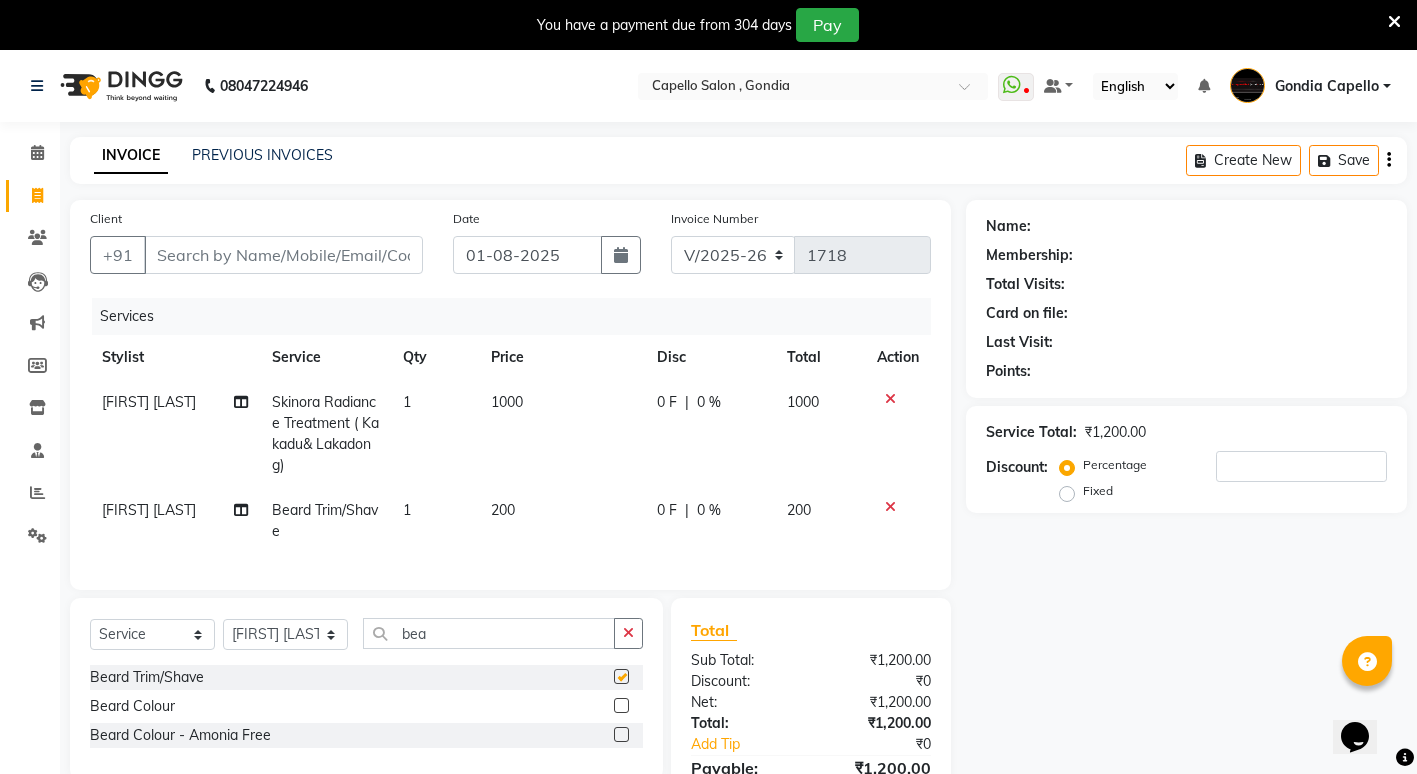 checkbox on "false" 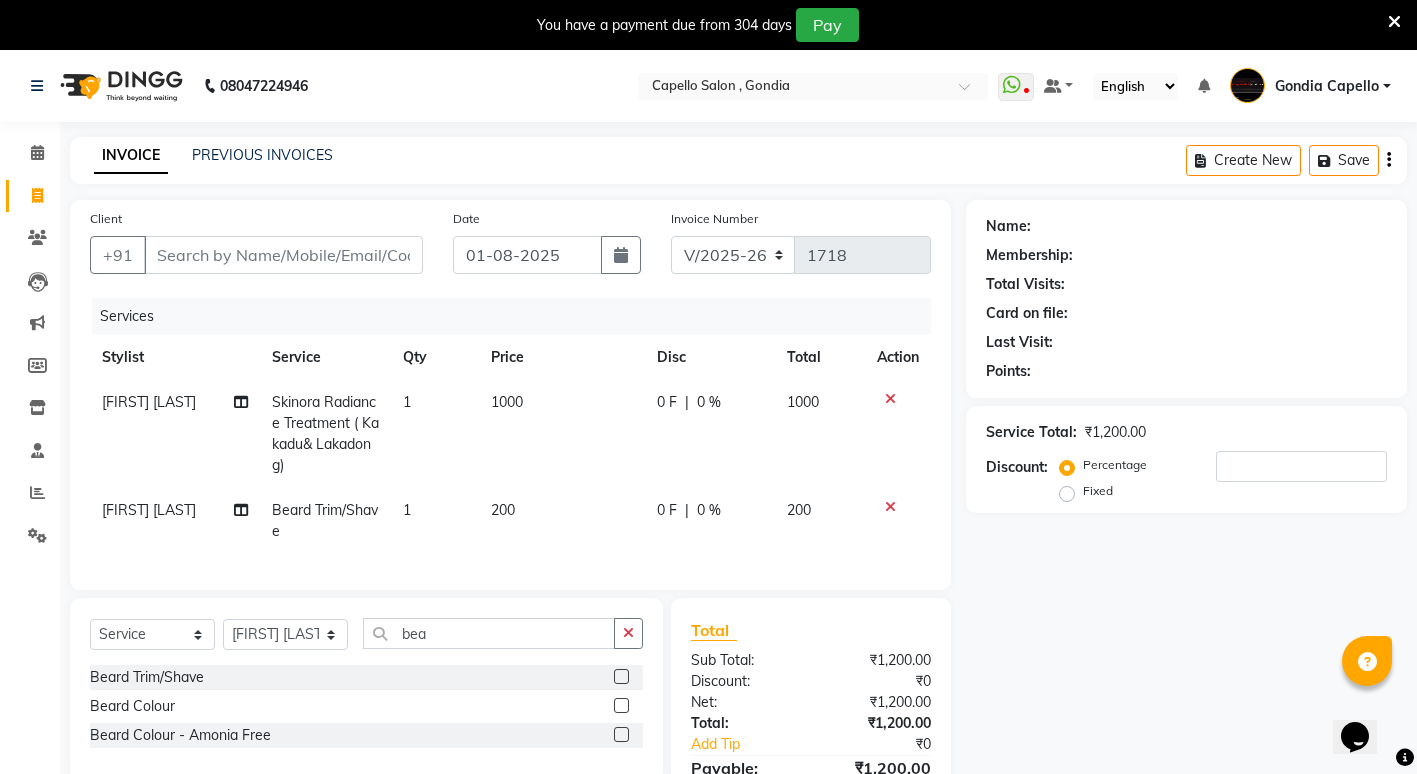 scroll, scrollTop: 100, scrollLeft: 0, axis: vertical 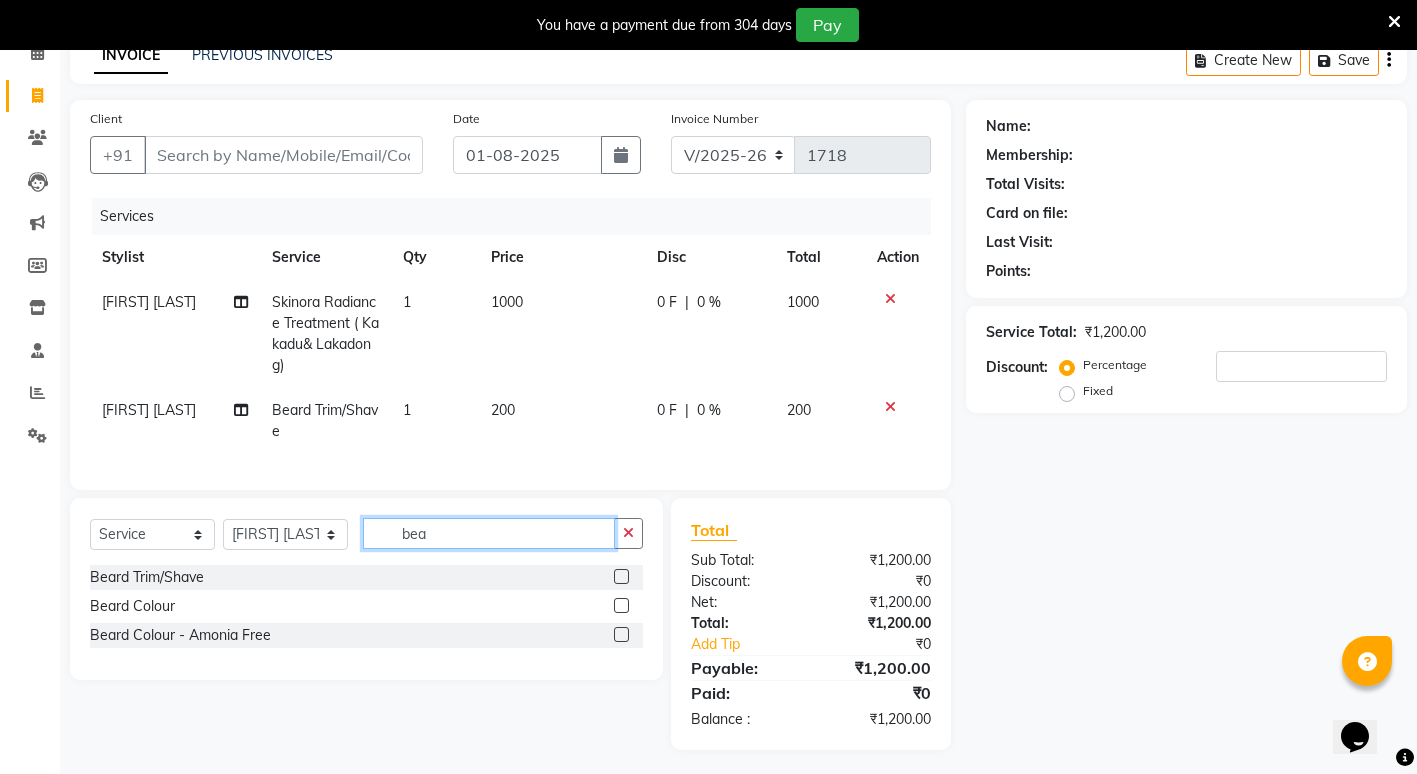 click on "bea" 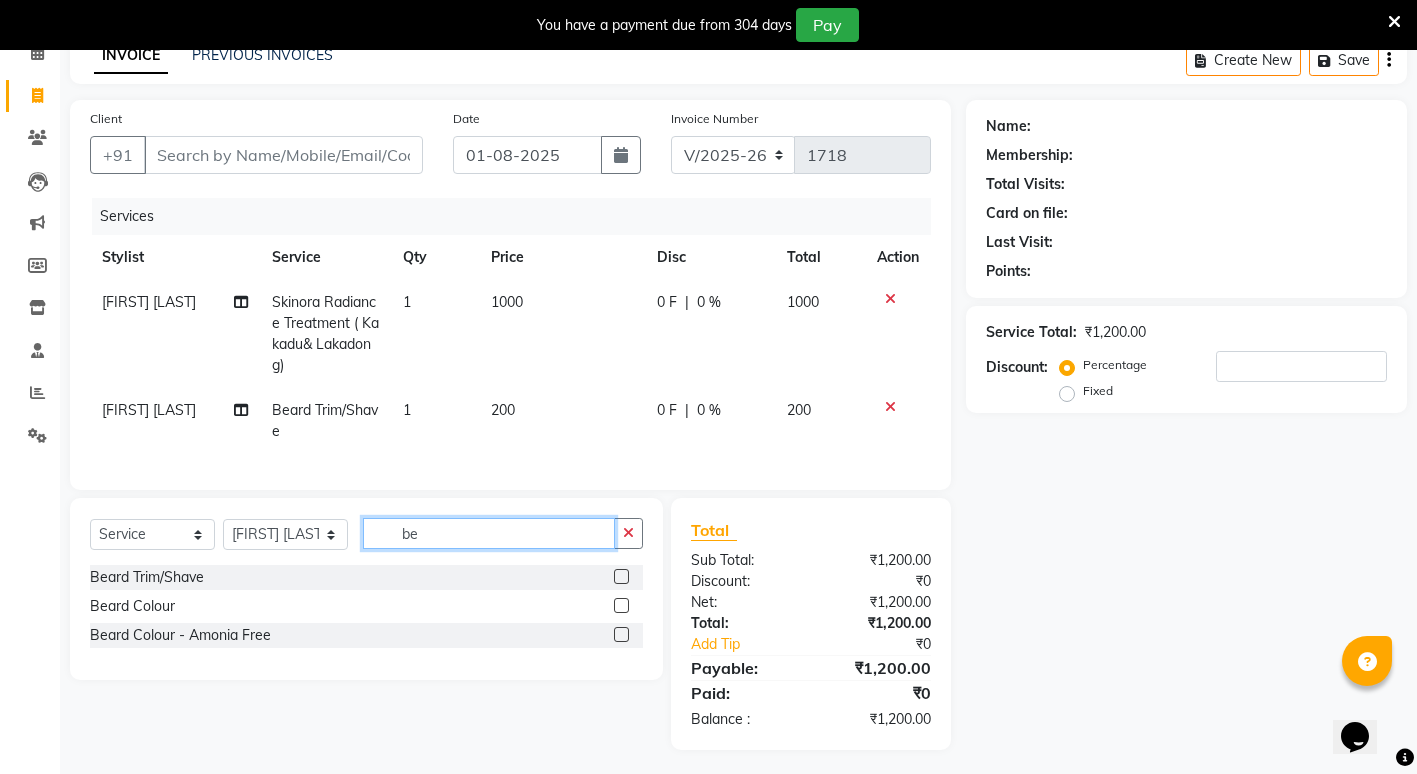 type on "b" 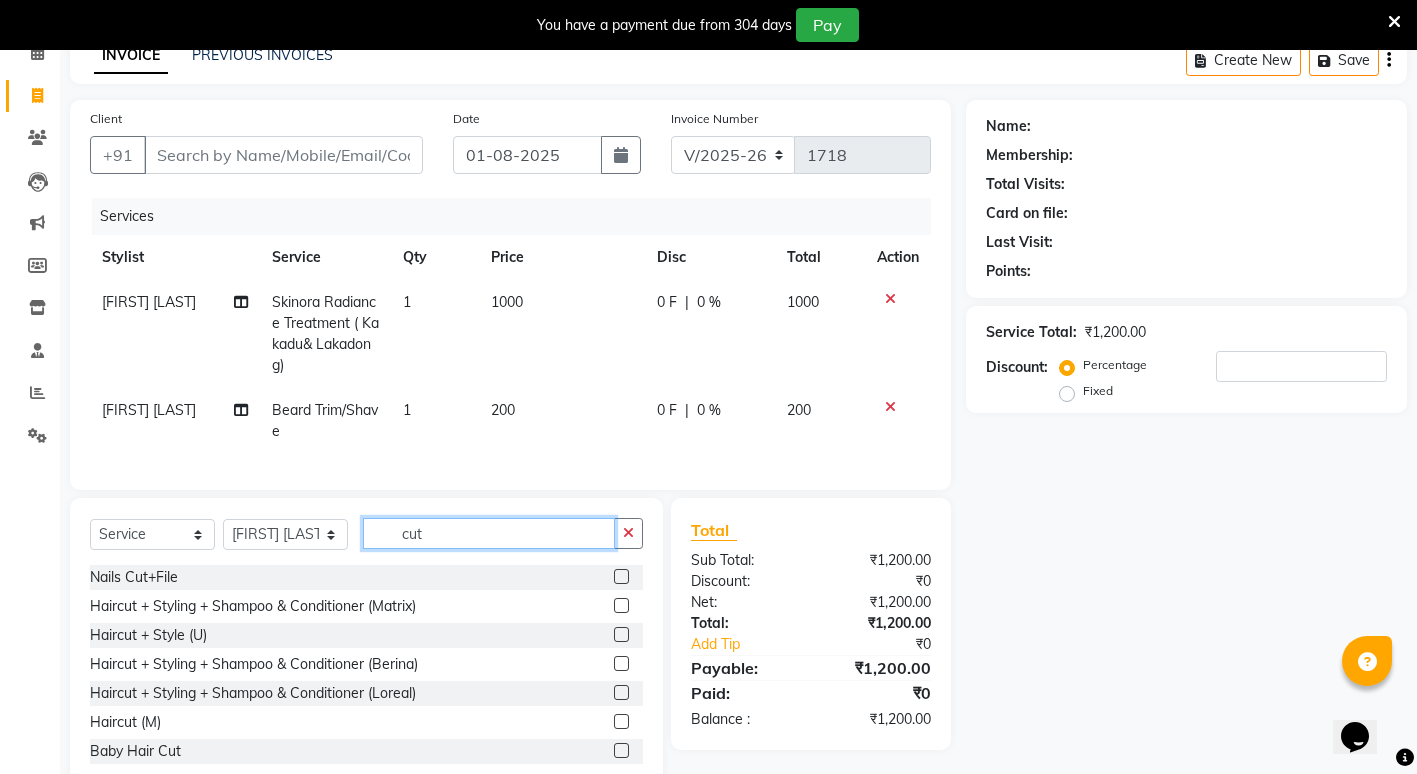 type on "cut" 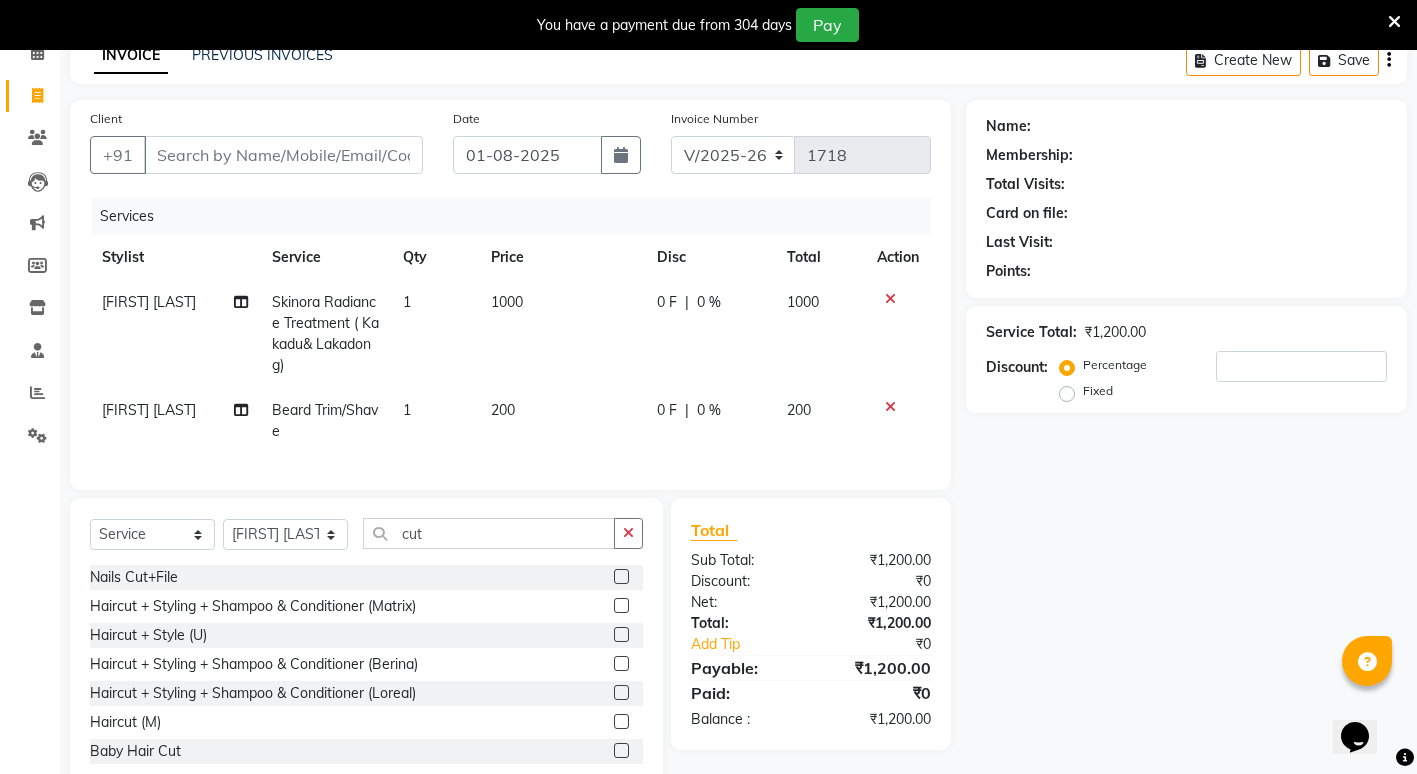 click 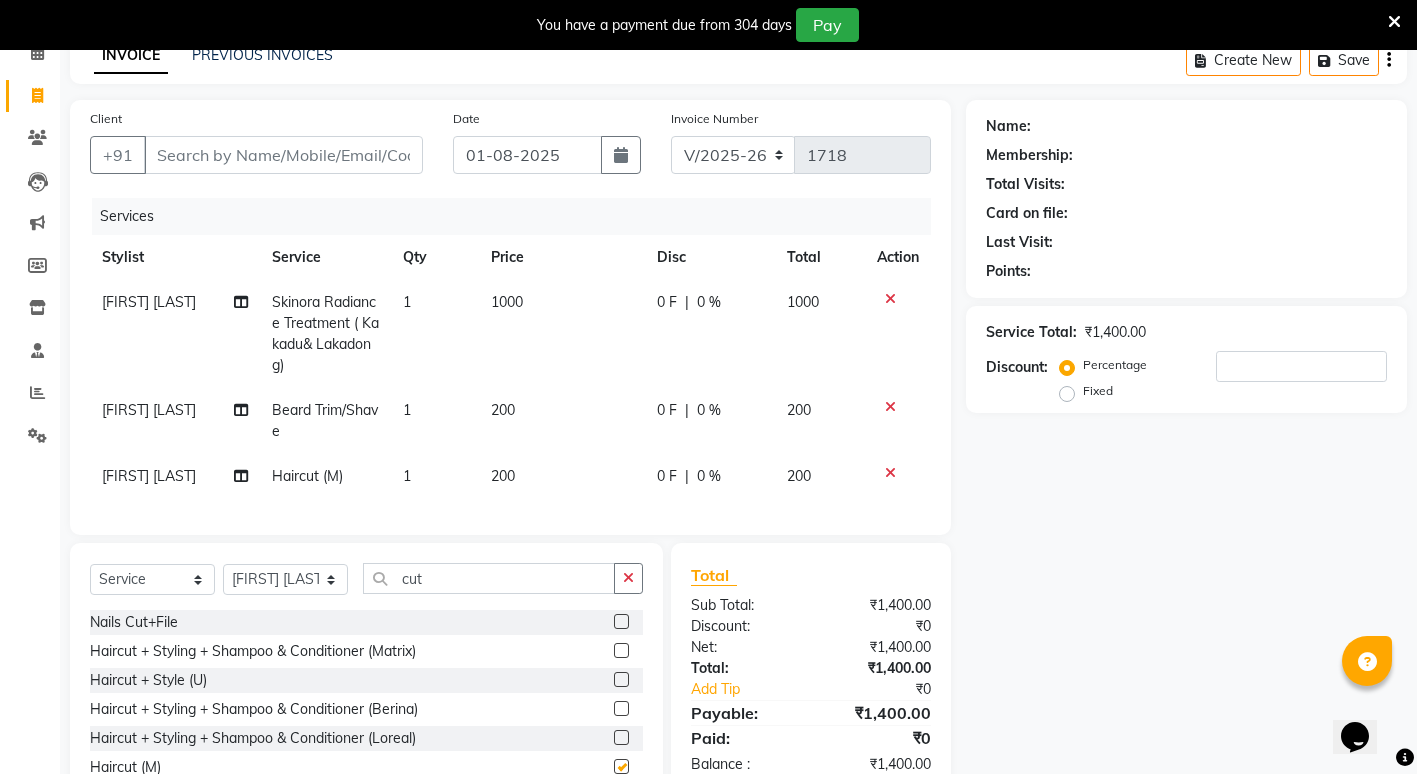 checkbox on "false" 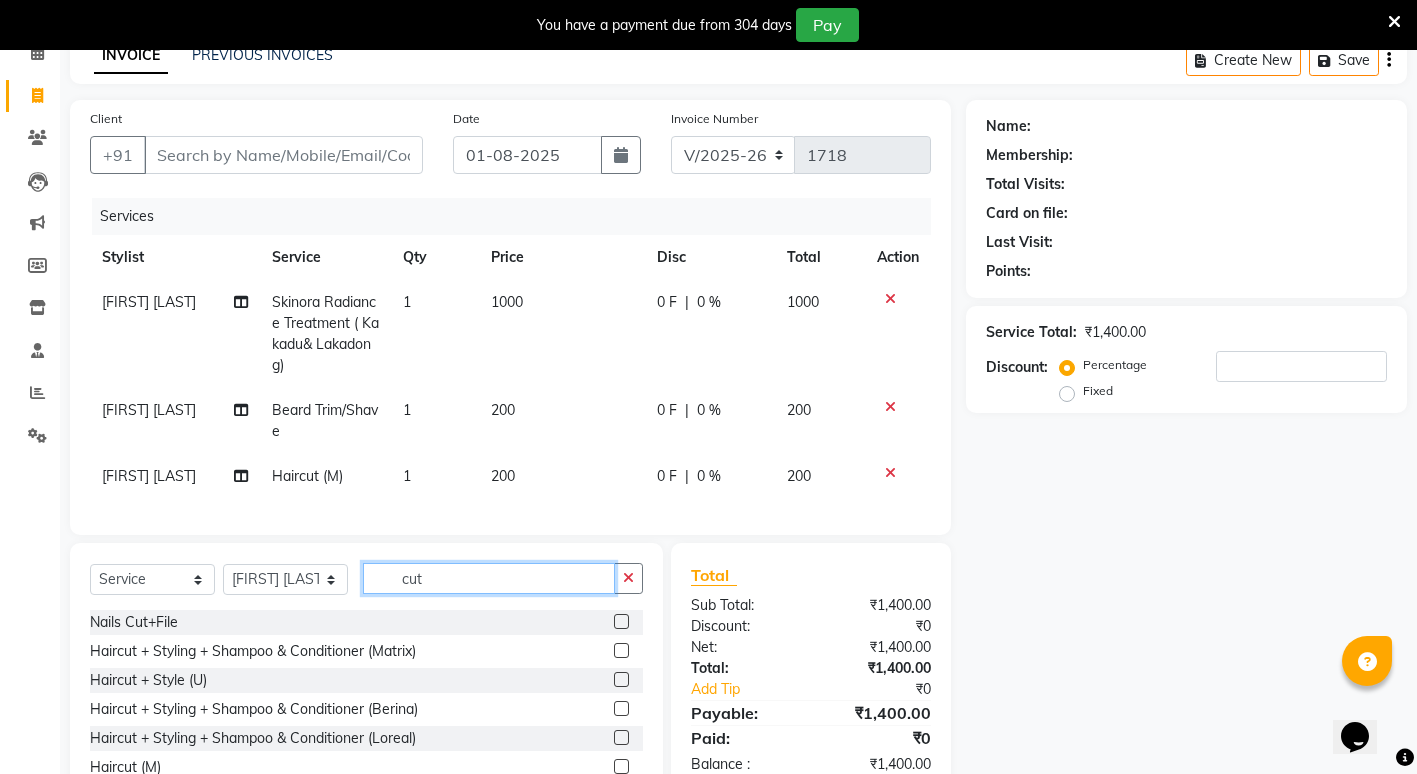 click on "cut" 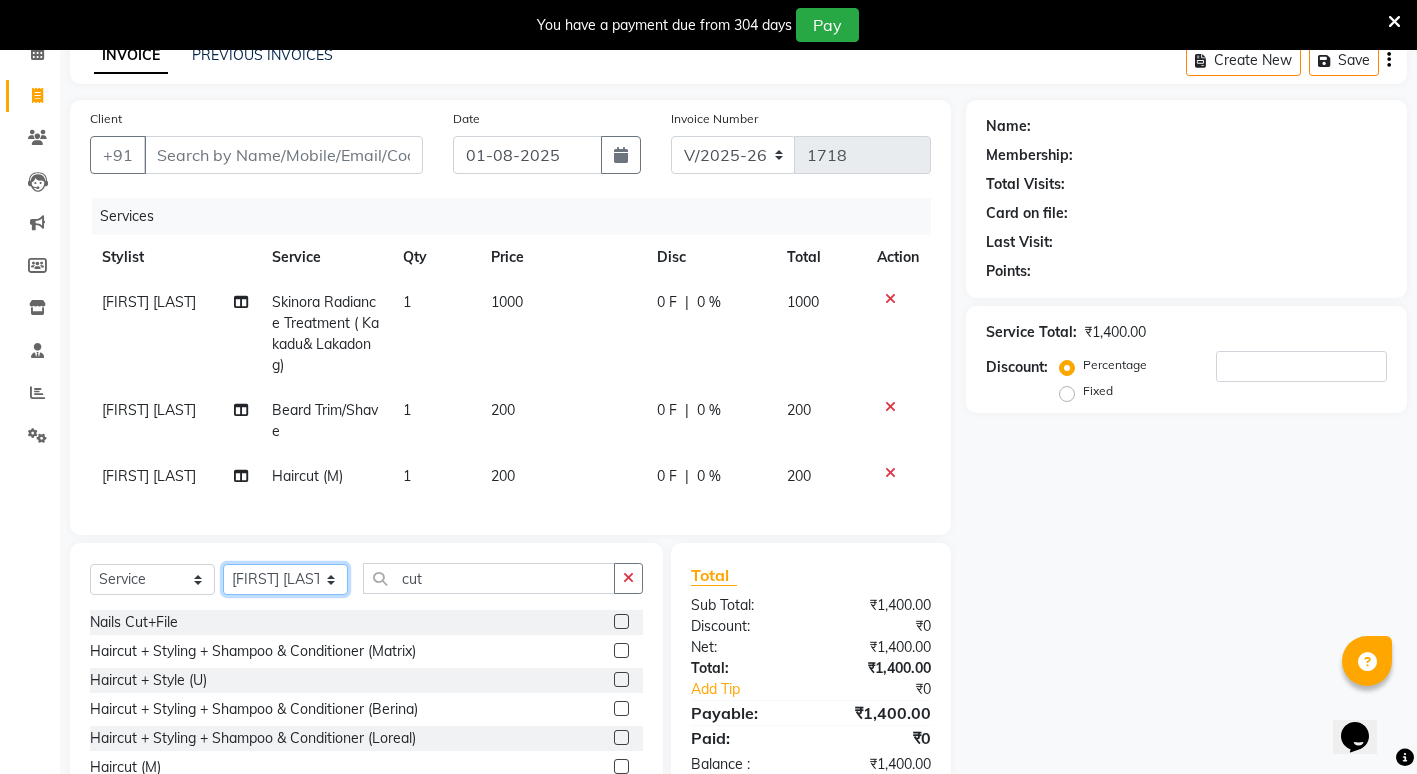 click on "Select Stylist ADMIN [FIRST] [LAST] [FIRST] [LAST] [FIRST] [LAST] [FIRST] [LAST] [FIRST] [LAST] [FIRST] [LAST] [FIRST] [LAST] [FIRST] [LAST] [FIRST] [LAST] [FIRST] [LAST] [FIRST] [LAST] [FIRST] [LAST]" 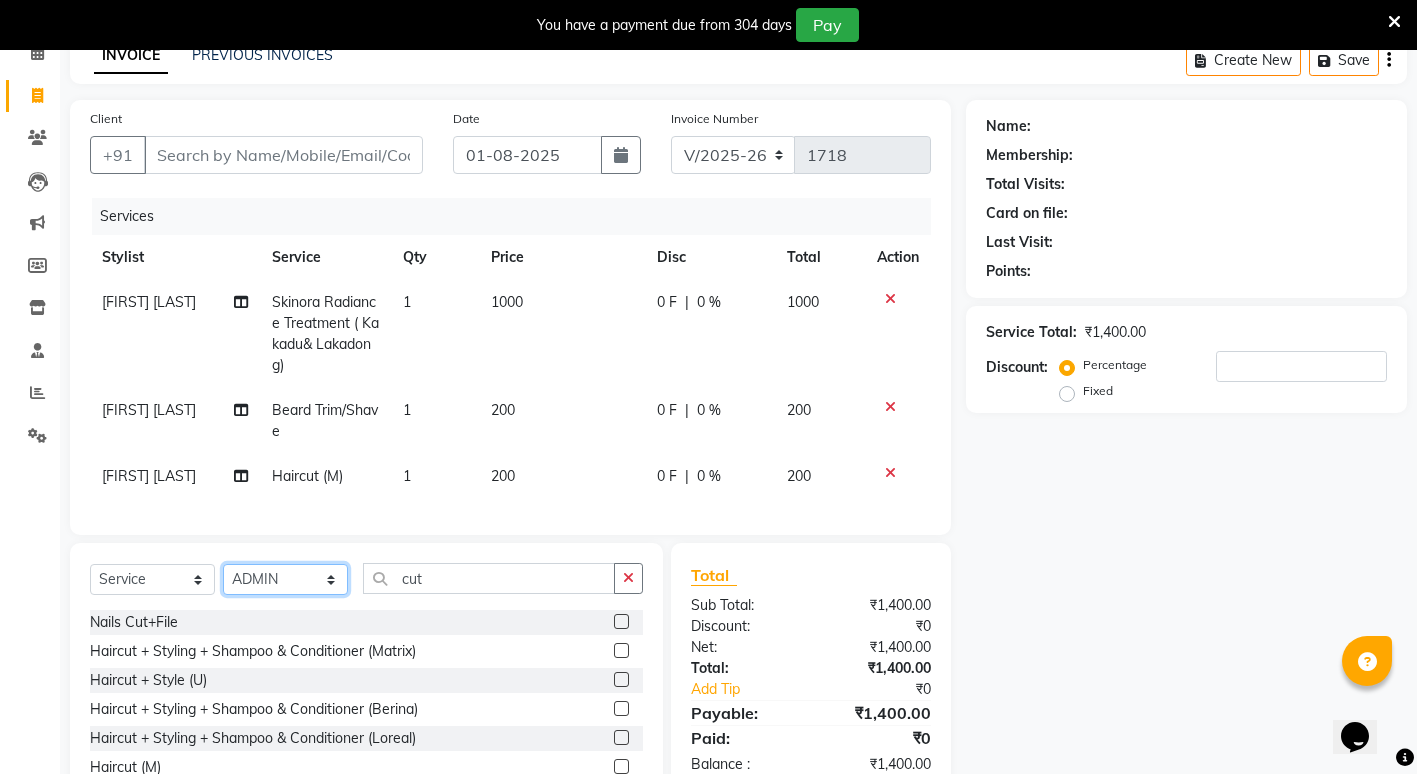 click on "Select Stylist ADMIN [FIRST] [LAST] [FIRST] [LAST] [FIRST] [LAST] [FIRST] [LAST] [FIRST] [LAST] [FIRST] [LAST] [FIRST] [LAST] [FIRST] [LAST] [FIRST] [LAST] [FIRST] [LAST] [FIRST] [LAST] [FIRST] [LAST]" 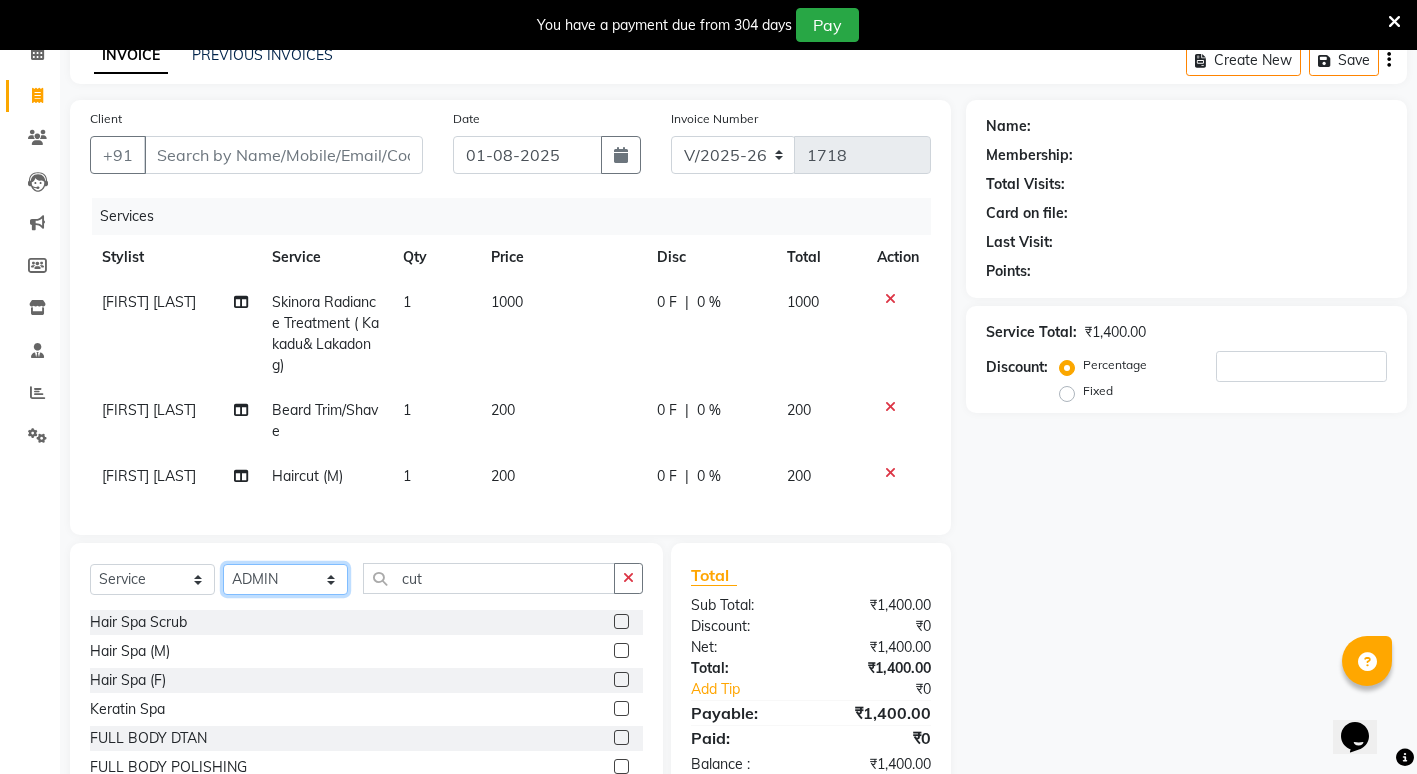 drag, startPoint x: 327, startPoint y: 588, endPoint x: 327, endPoint y: 575, distance: 13 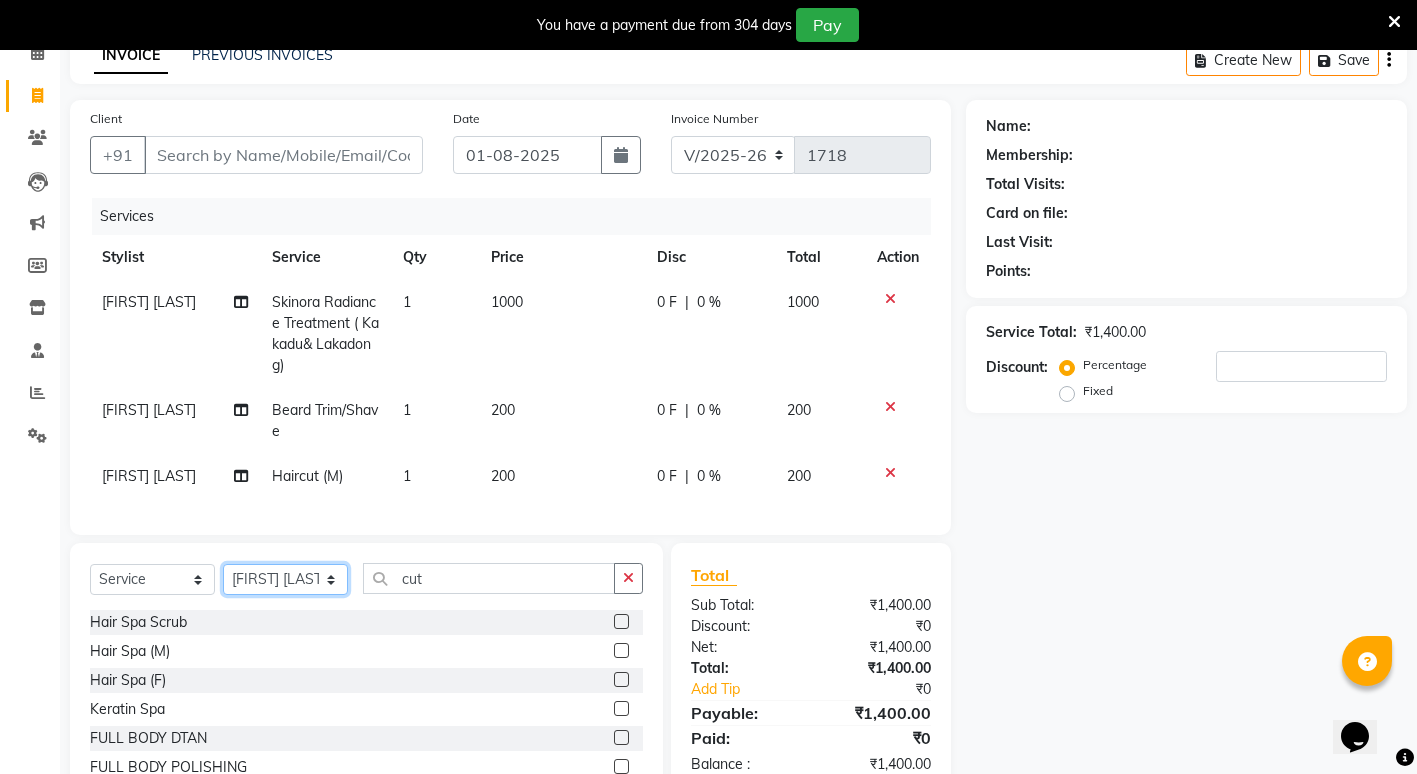 click on "Select Stylist ADMIN [FIRST] [LAST] [FIRST] [LAST] [FIRST] [LAST] [FIRST] [LAST] [FIRST] [LAST] [FIRST] [LAST] [FIRST] [LAST] [FIRST] [LAST] [FIRST] [LAST] [FIRST] [LAST] [FIRST] [LAST] [FIRST] [LAST]" 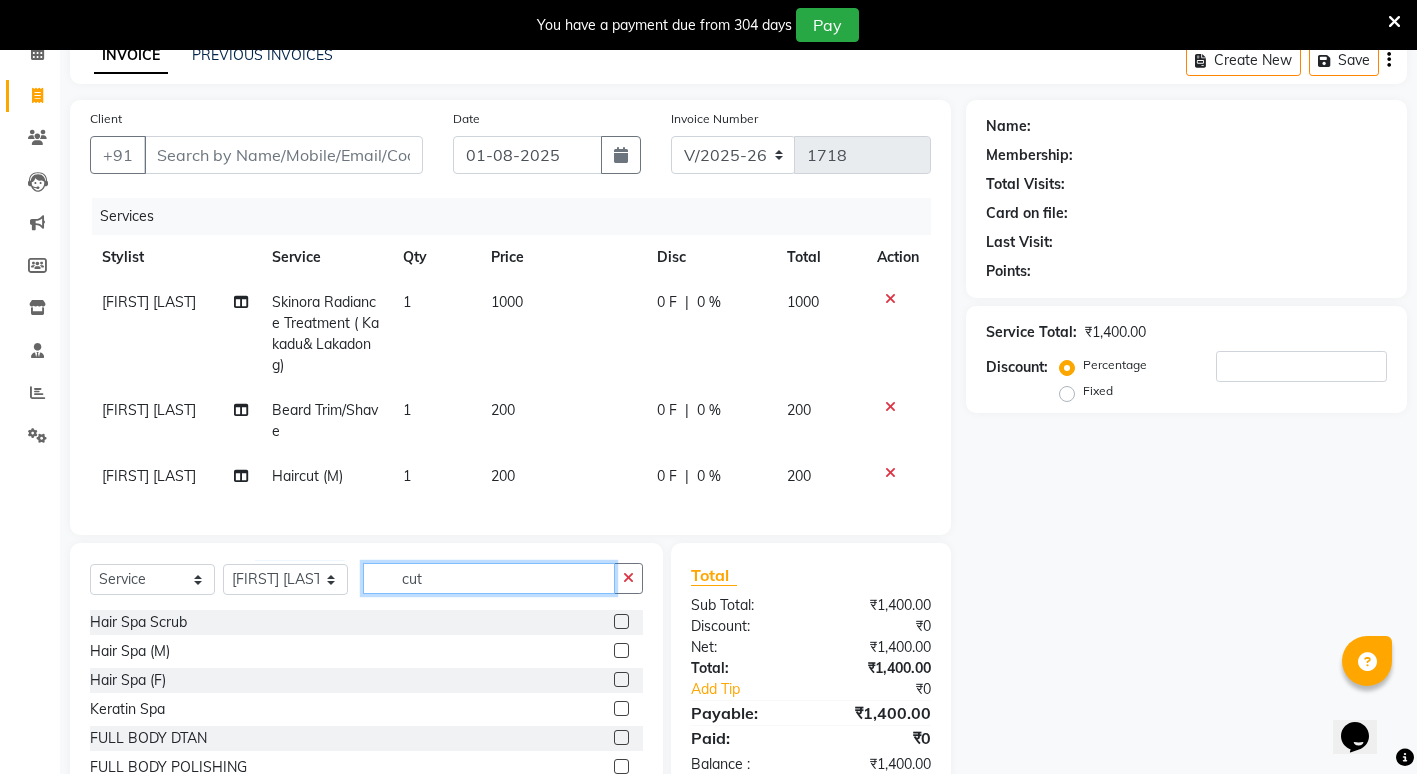 click on "cut" 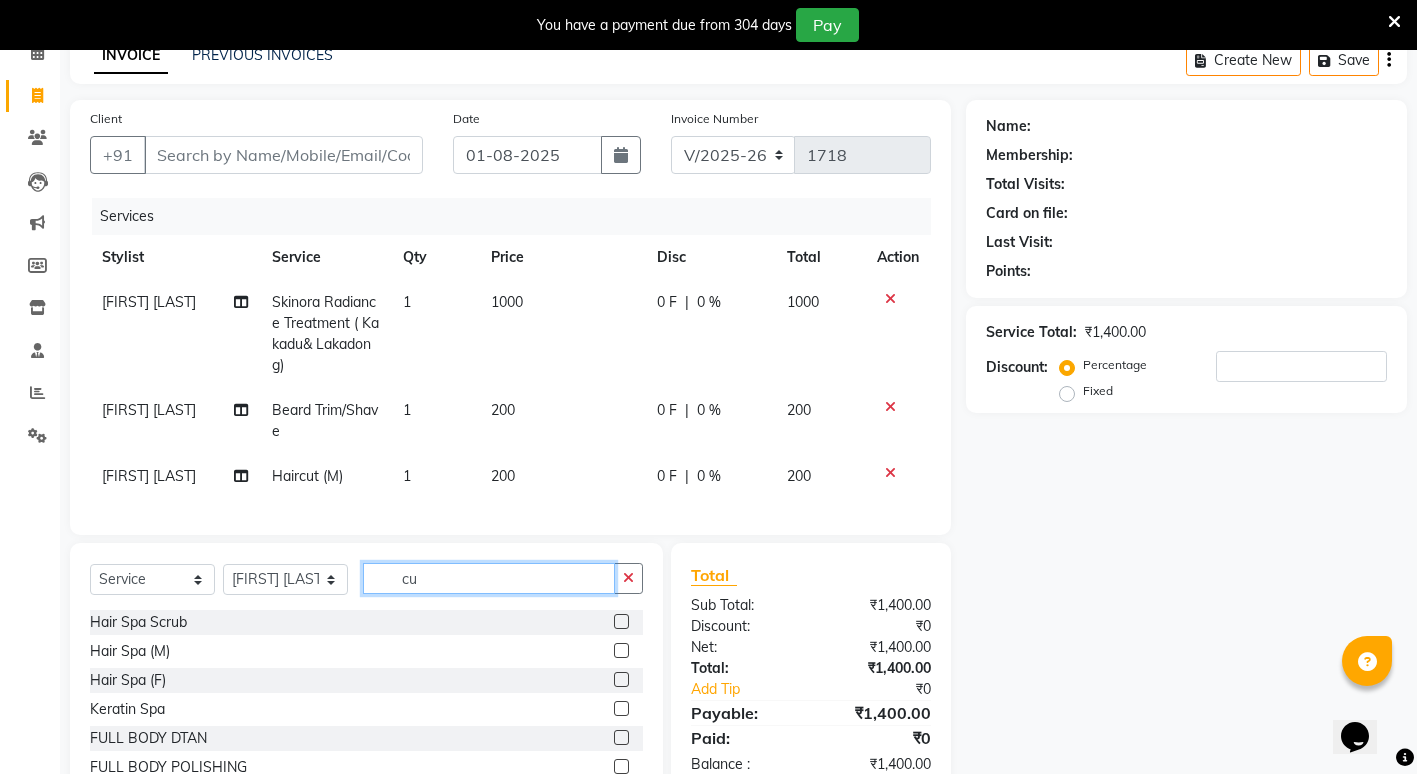 type on "c" 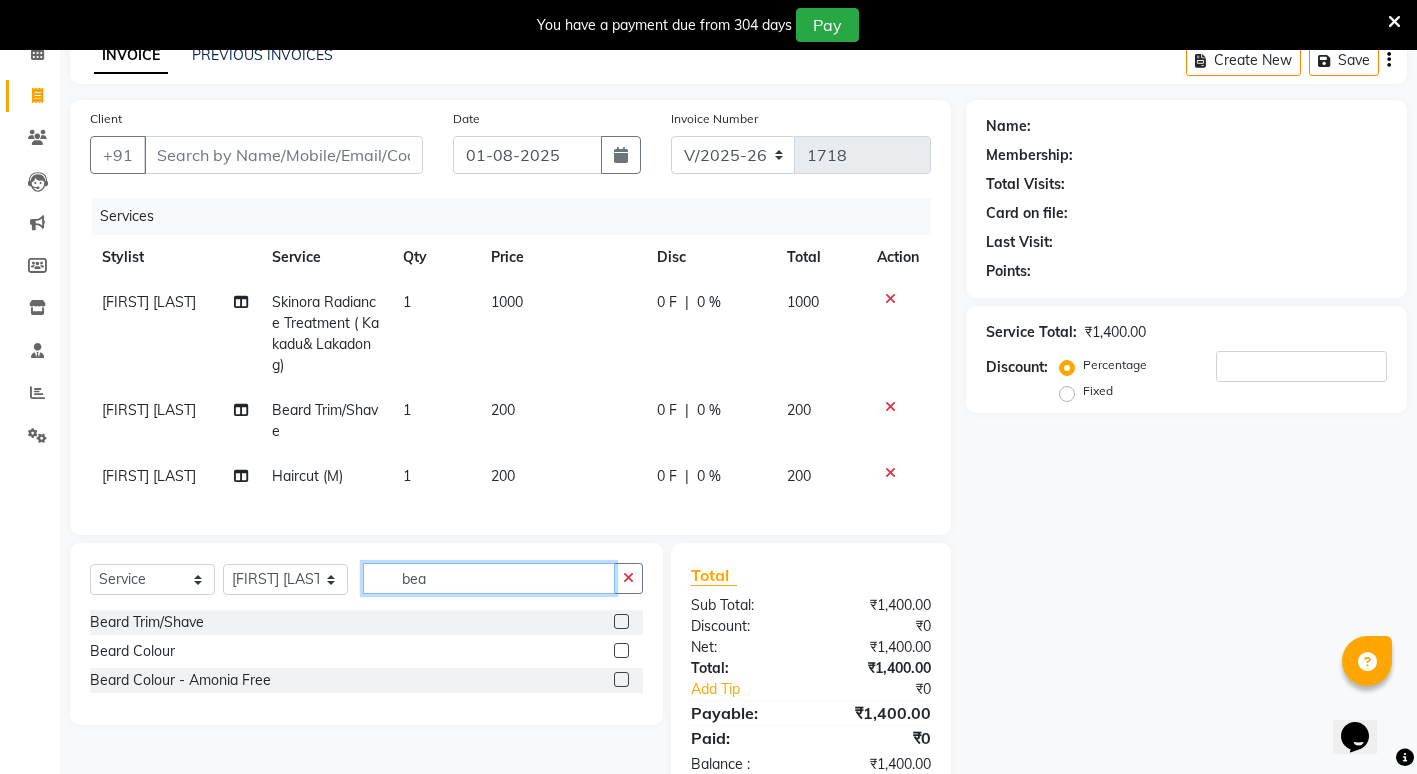 type on "bea" 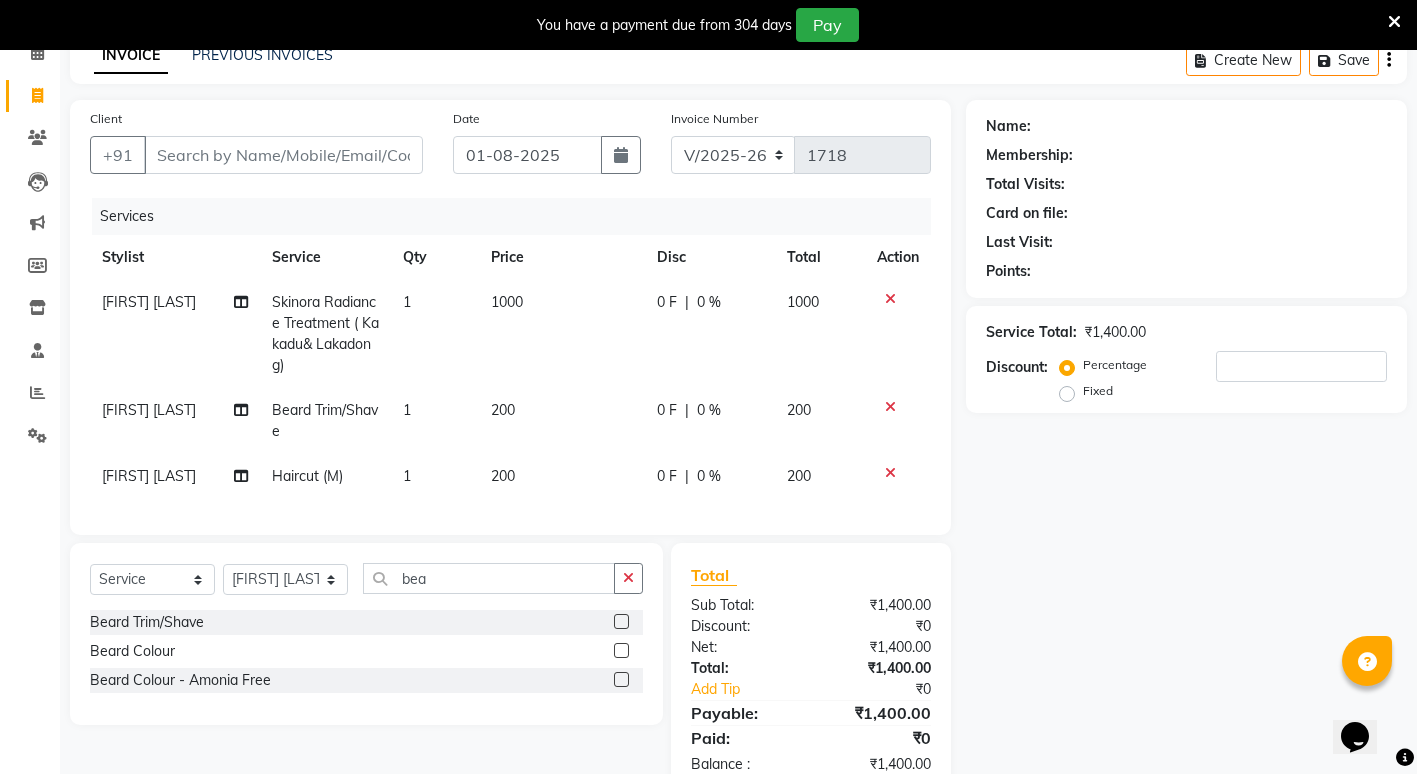 click 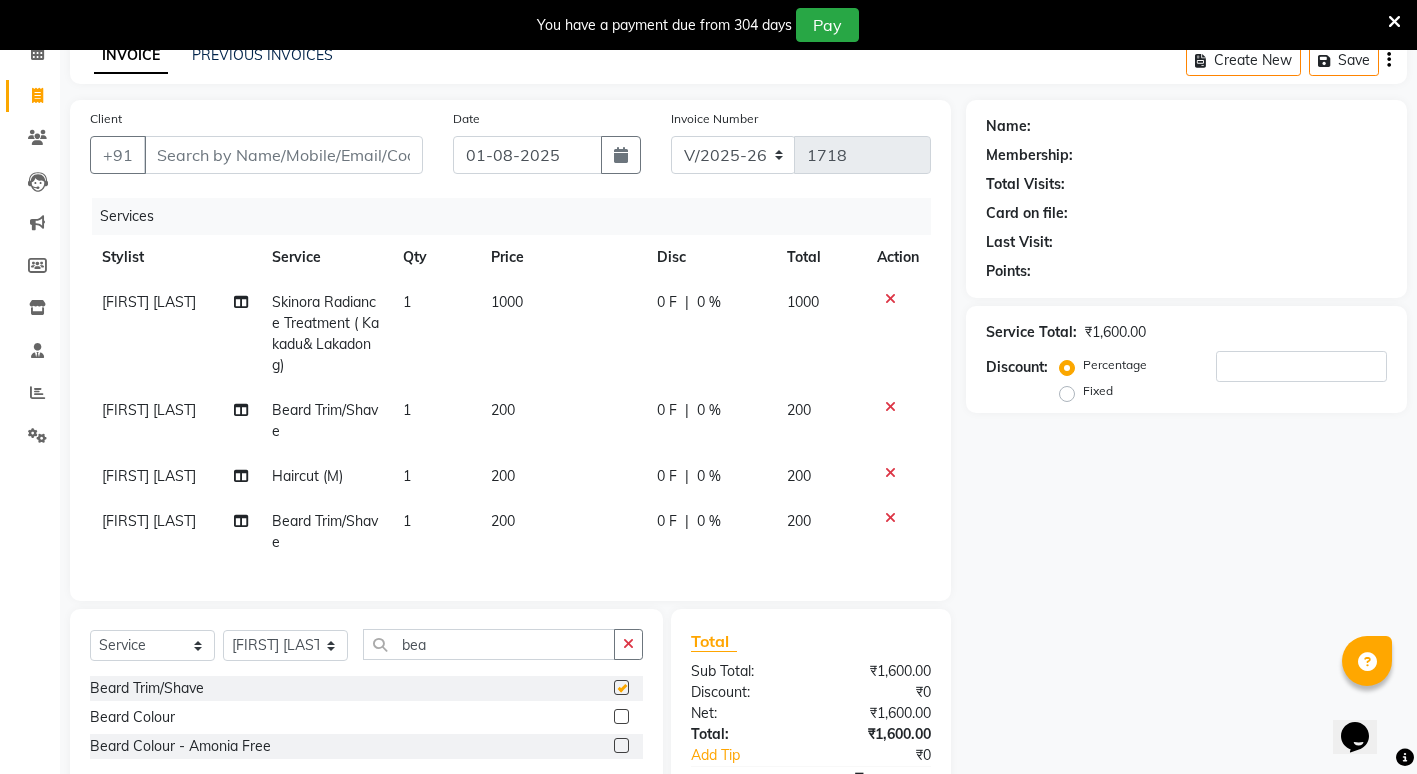 checkbox on "false" 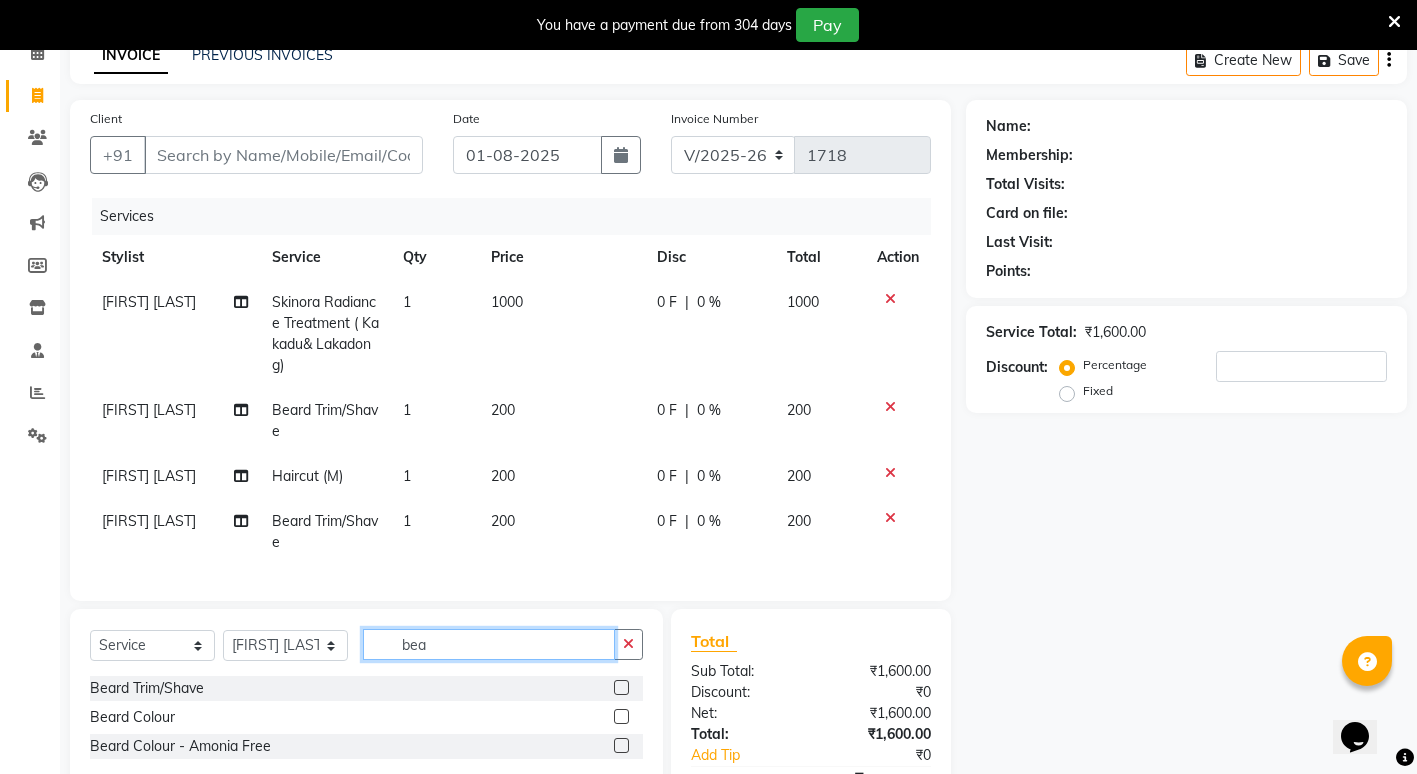 click on "bea" 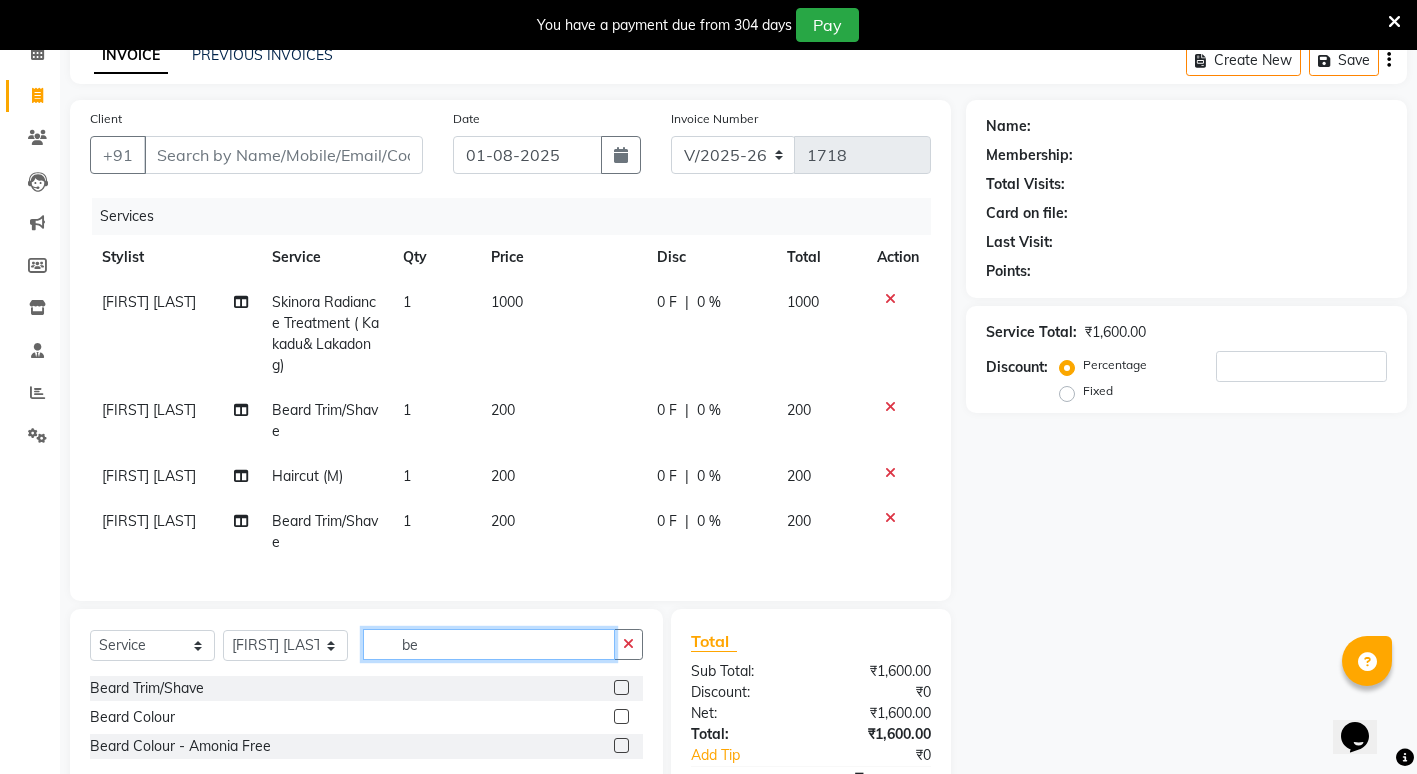 type on "b" 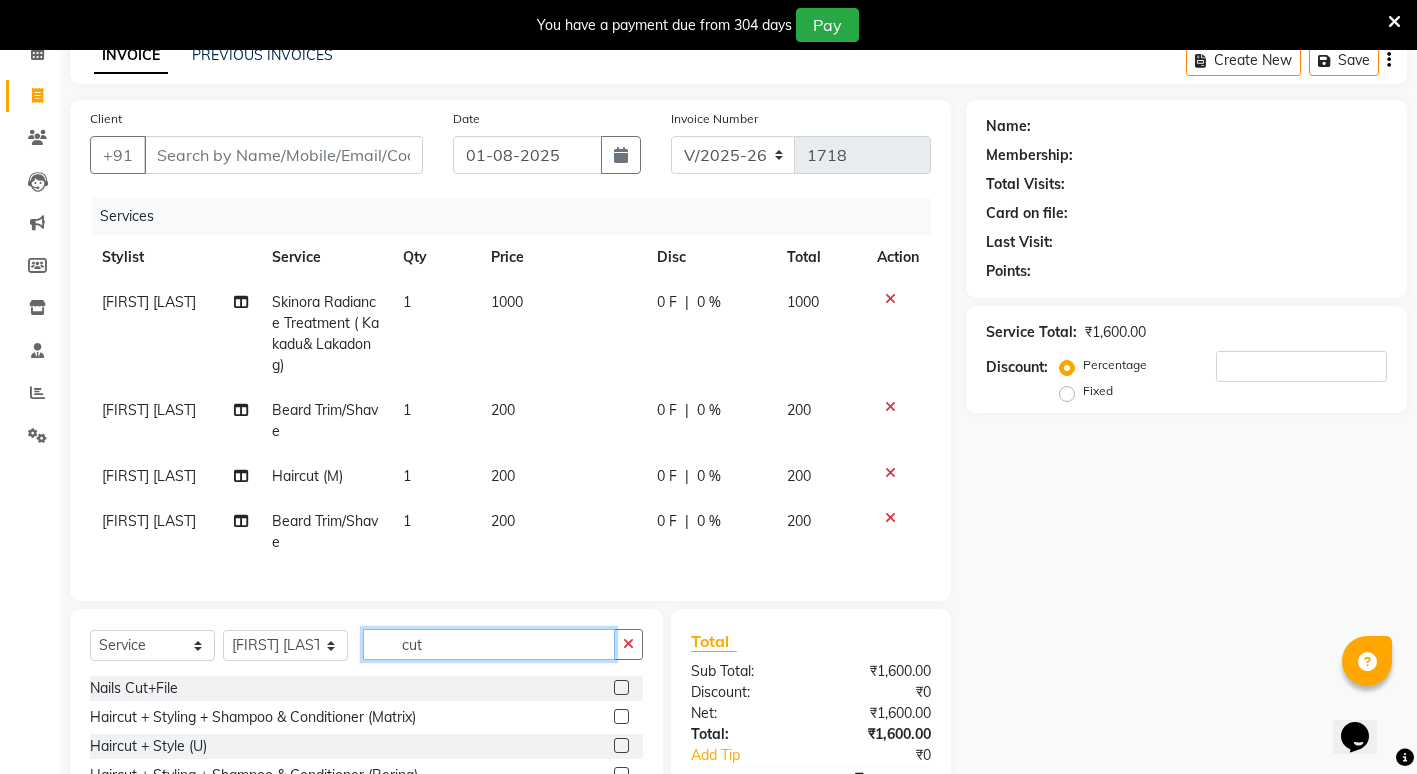 scroll, scrollTop: 119, scrollLeft: 0, axis: vertical 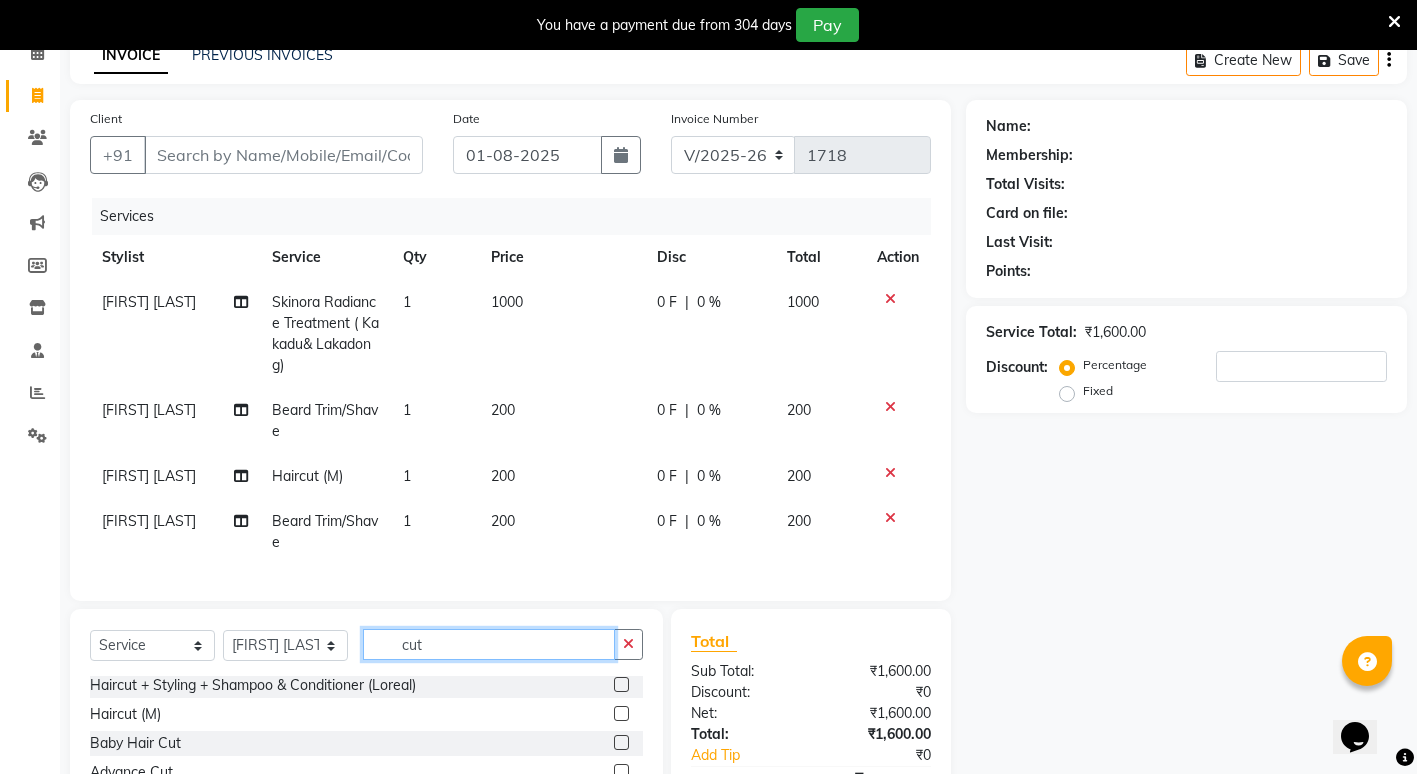 type on "cut" 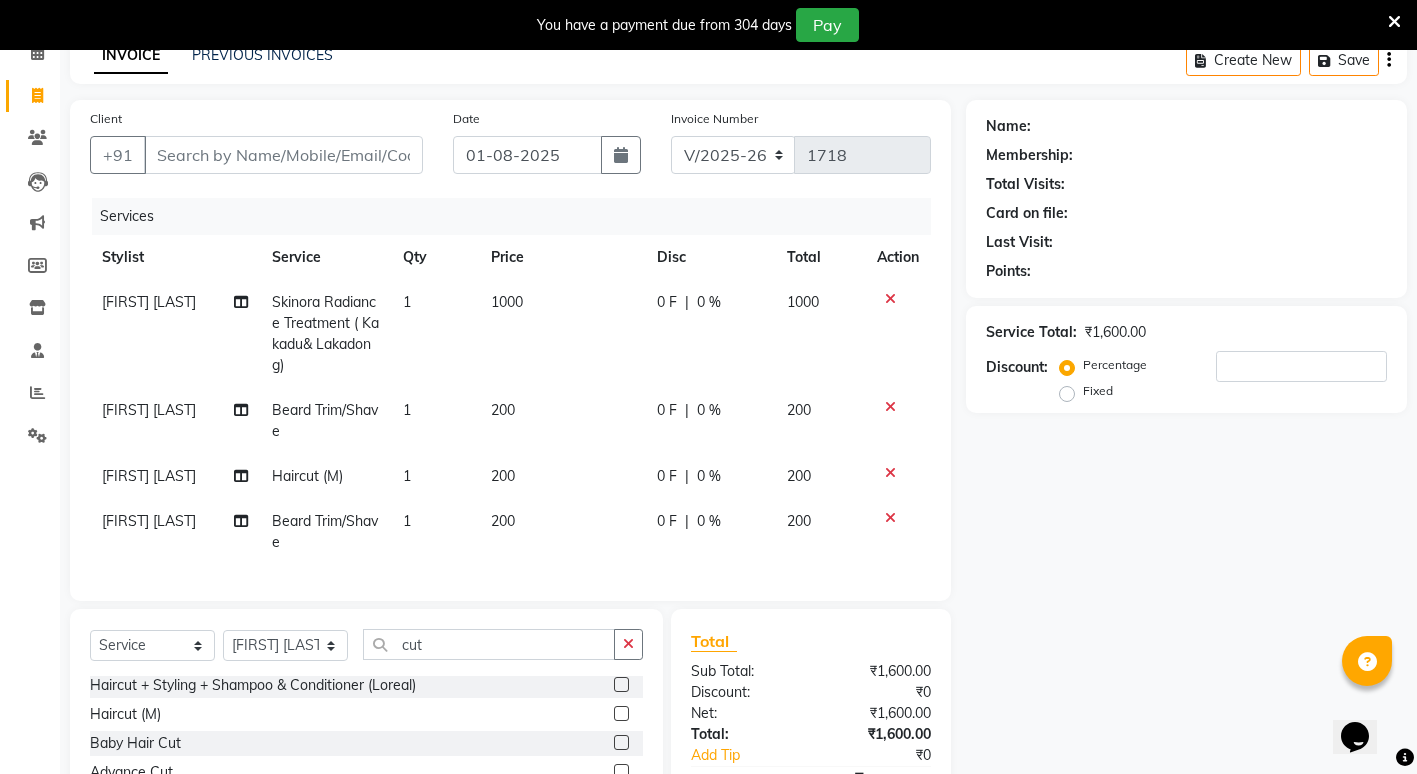 click 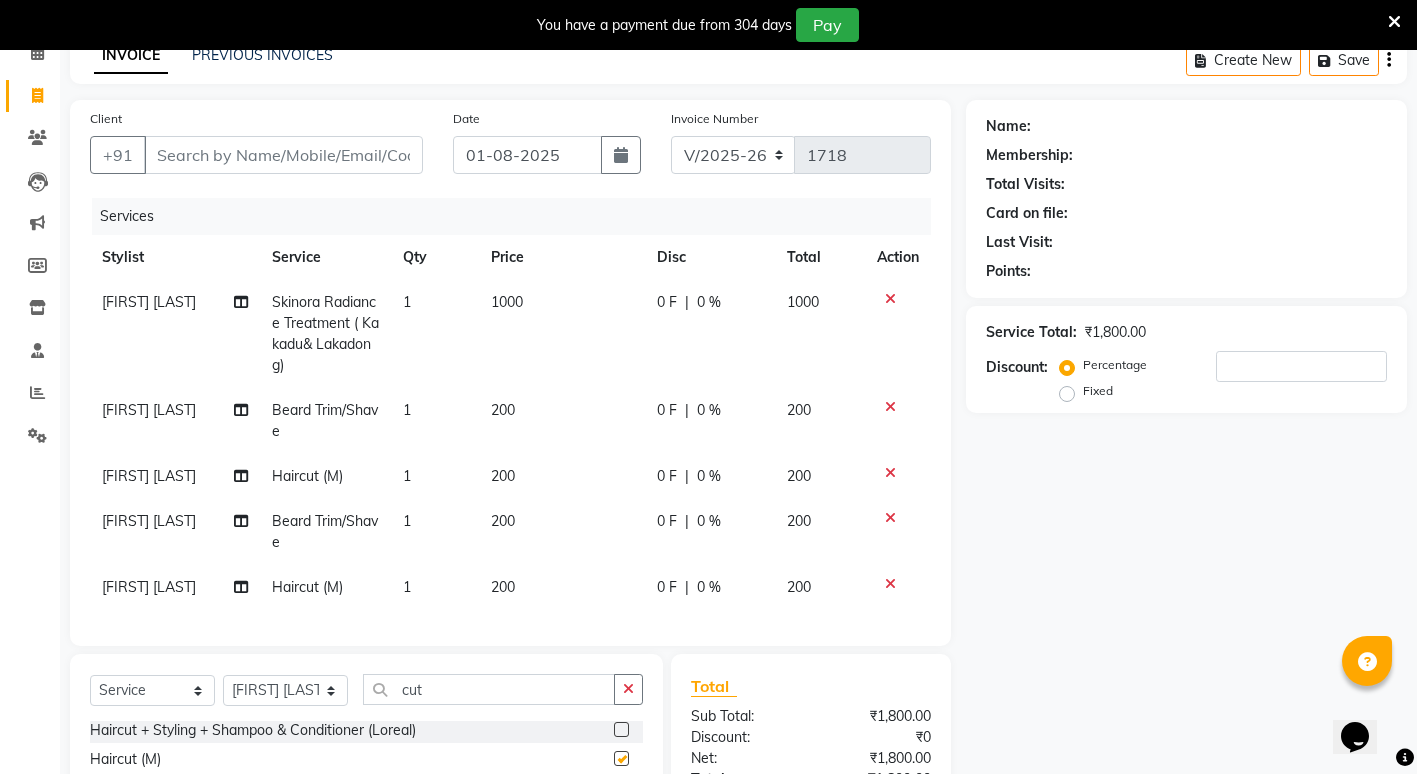 checkbox on "false" 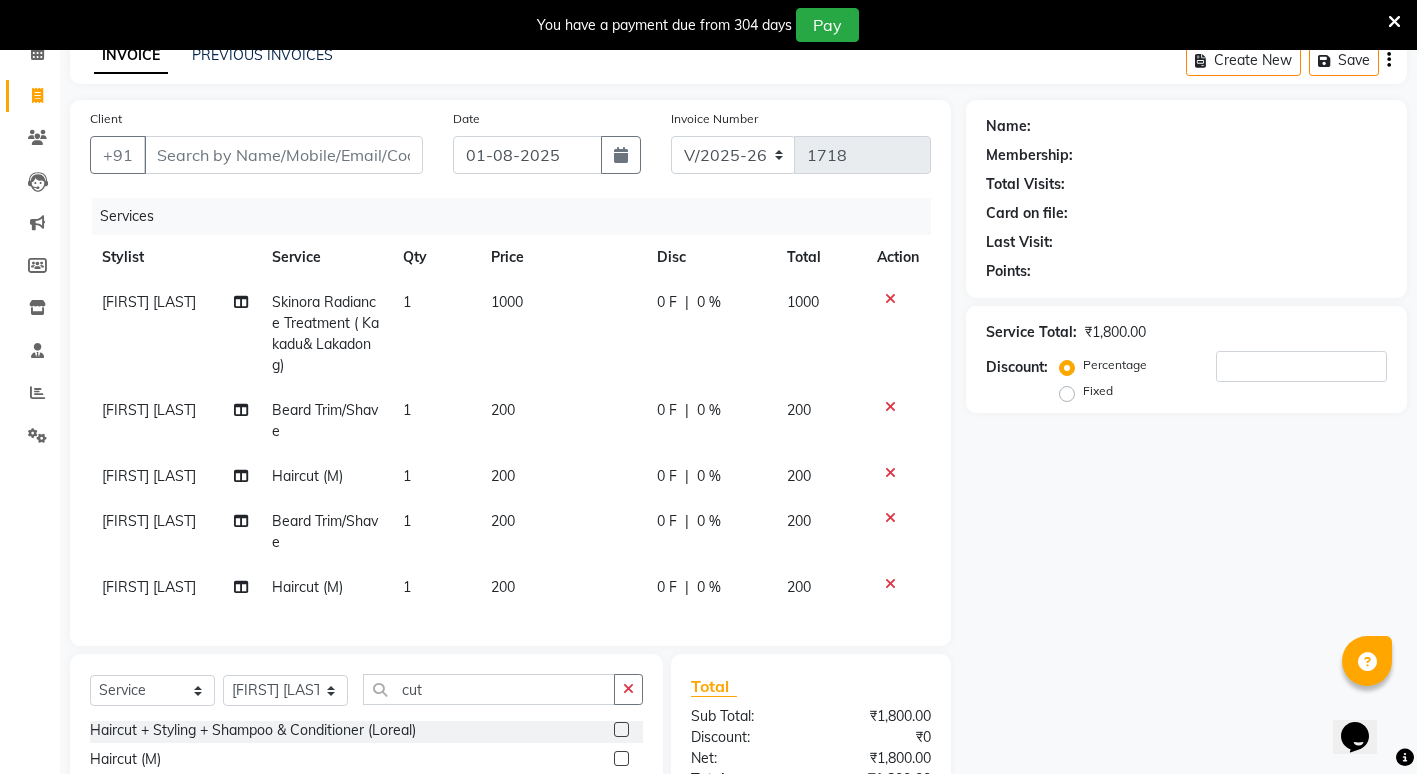 scroll, scrollTop: 0, scrollLeft: 0, axis: both 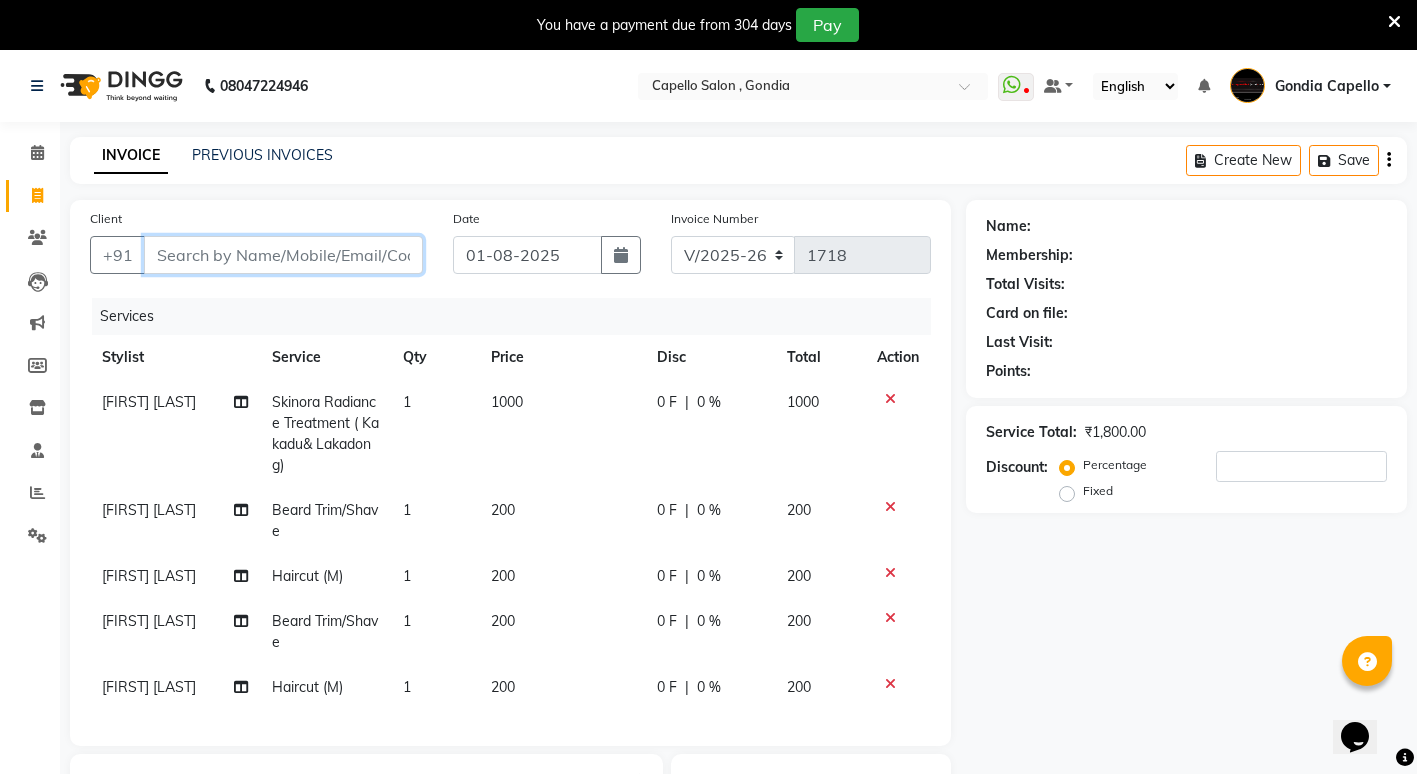 click on "Client" at bounding box center (283, 255) 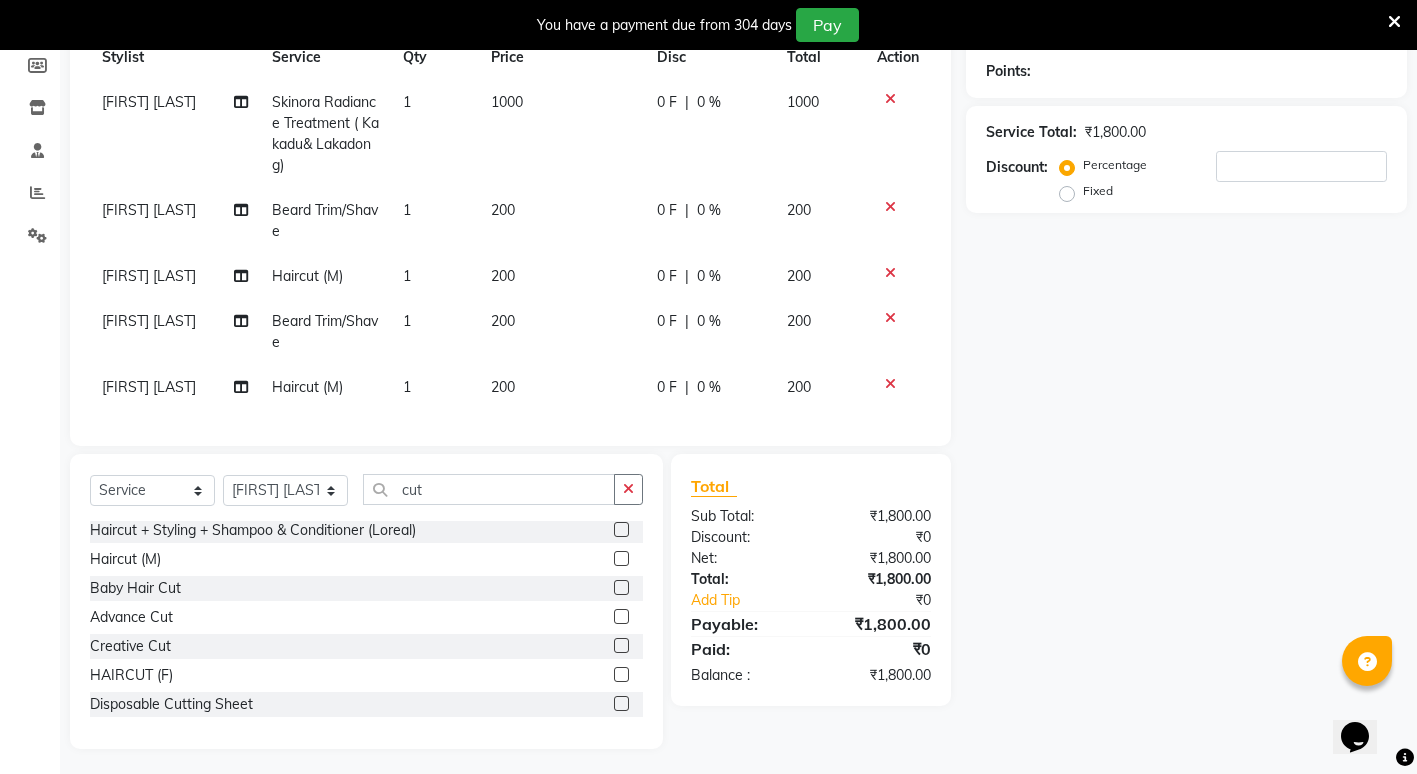 scroll, scrollTop: 0, scrollLeft: 0, axis: both 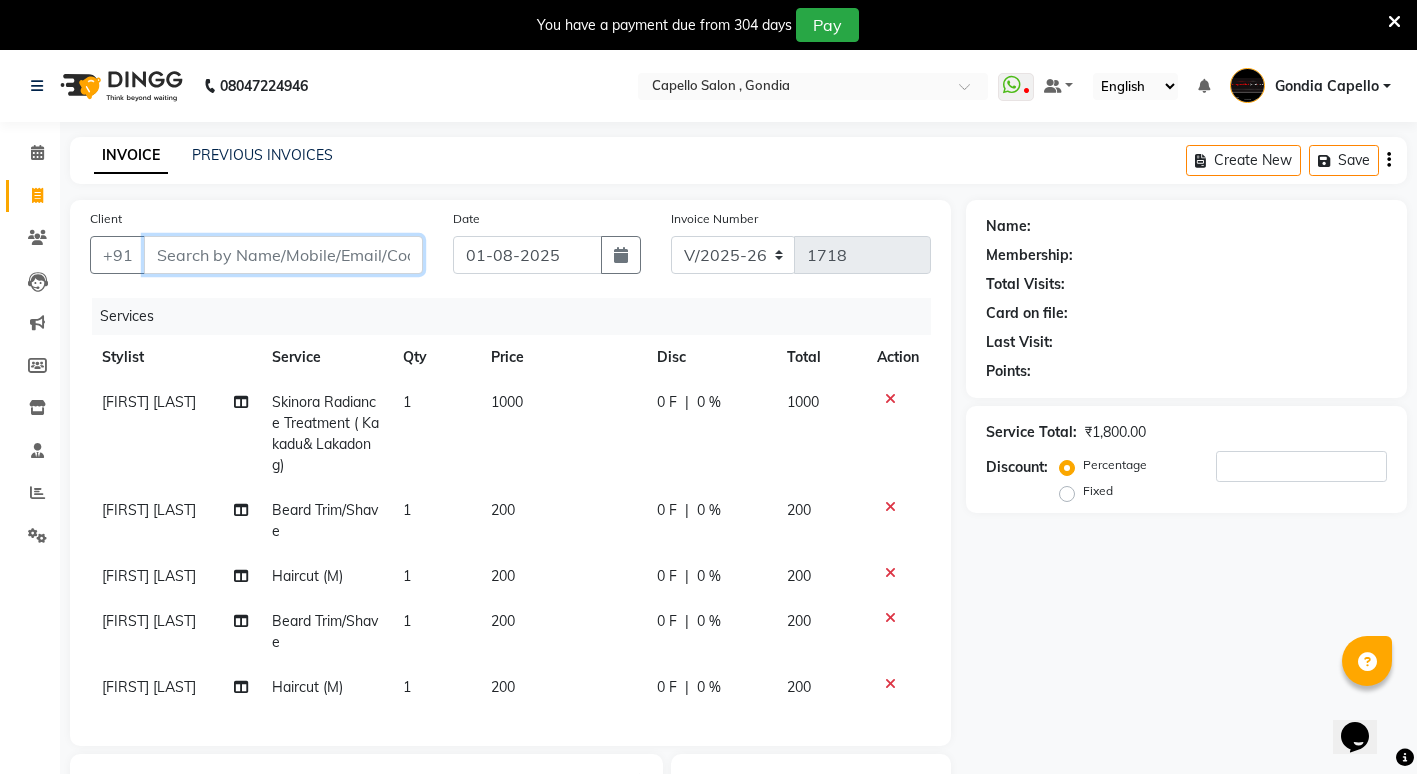 type on "7" 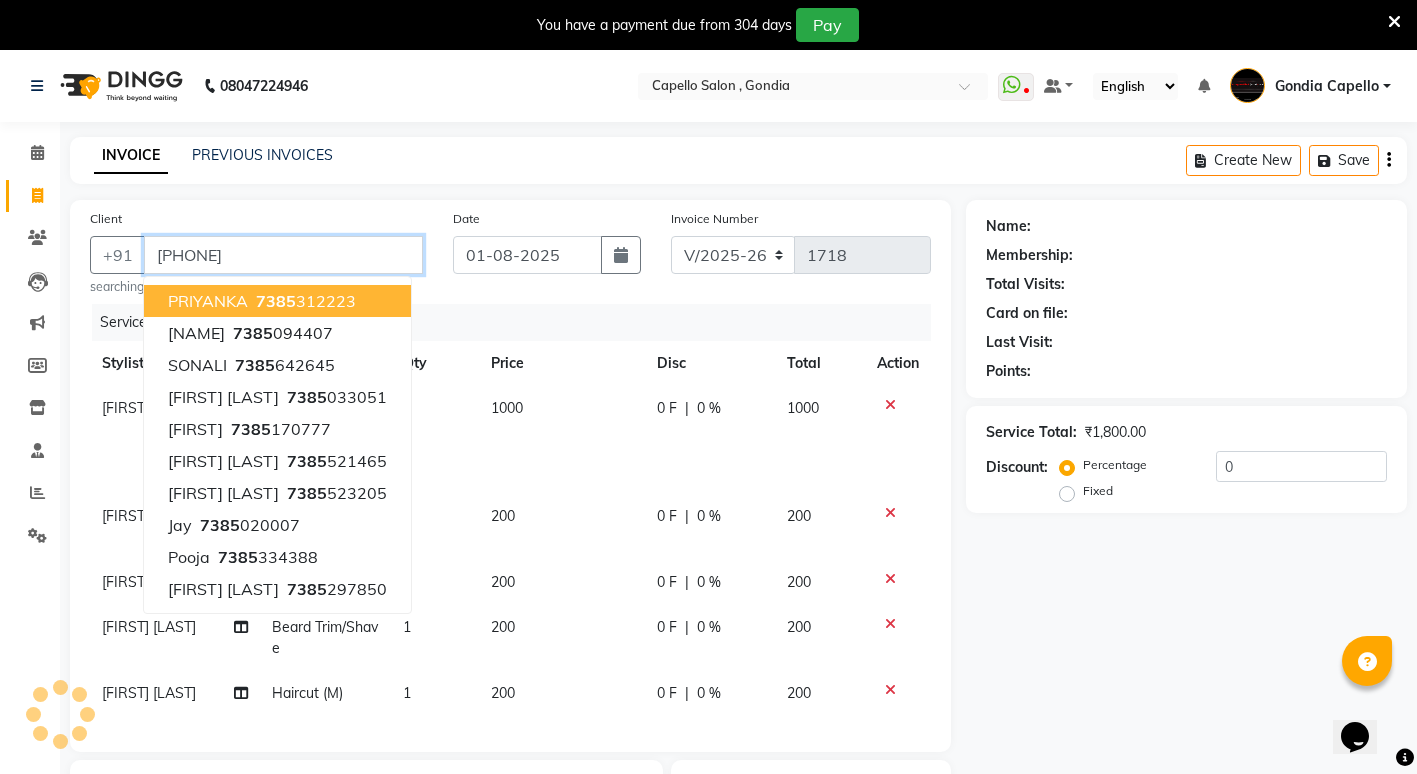 type on "[PHONE]" 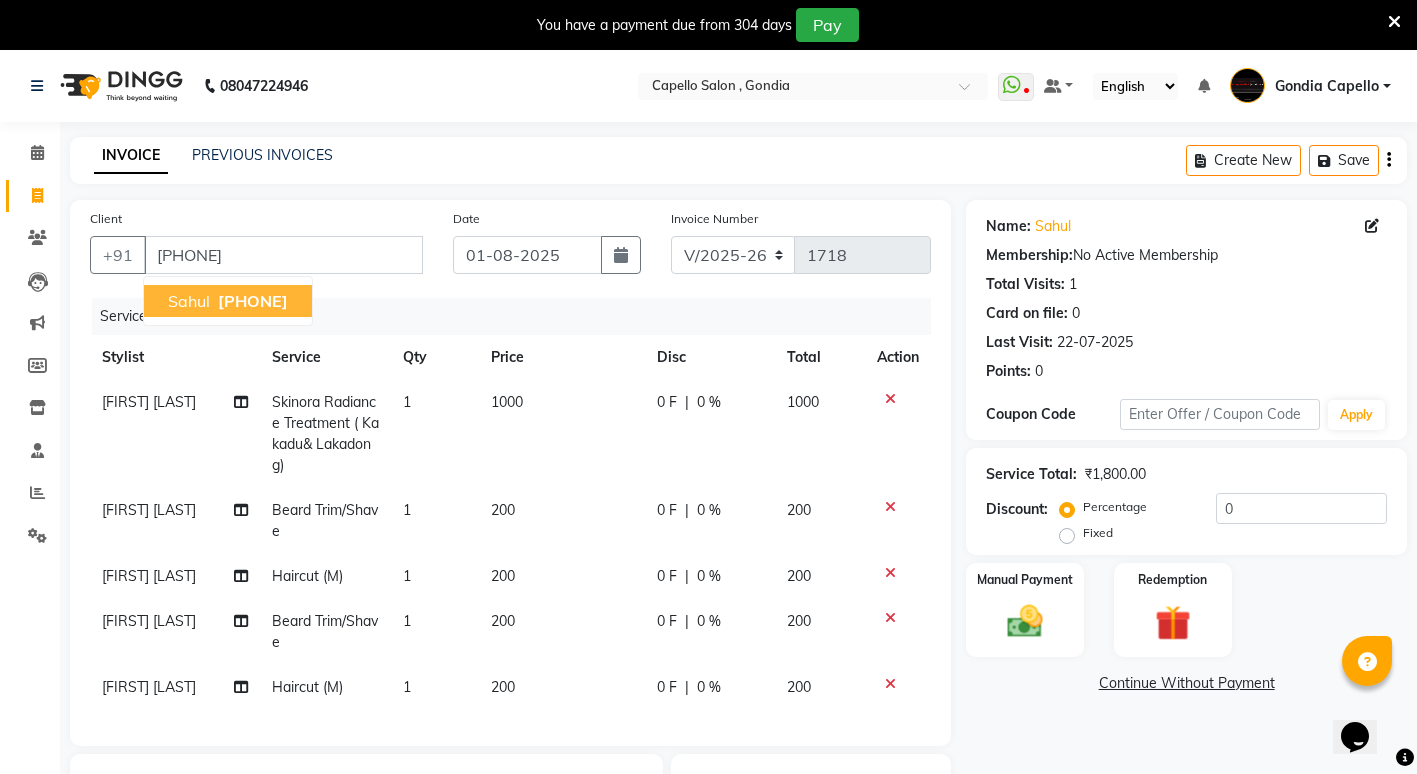scroll, scrollTop: 320, scrollLeft: 0, axis: vertical 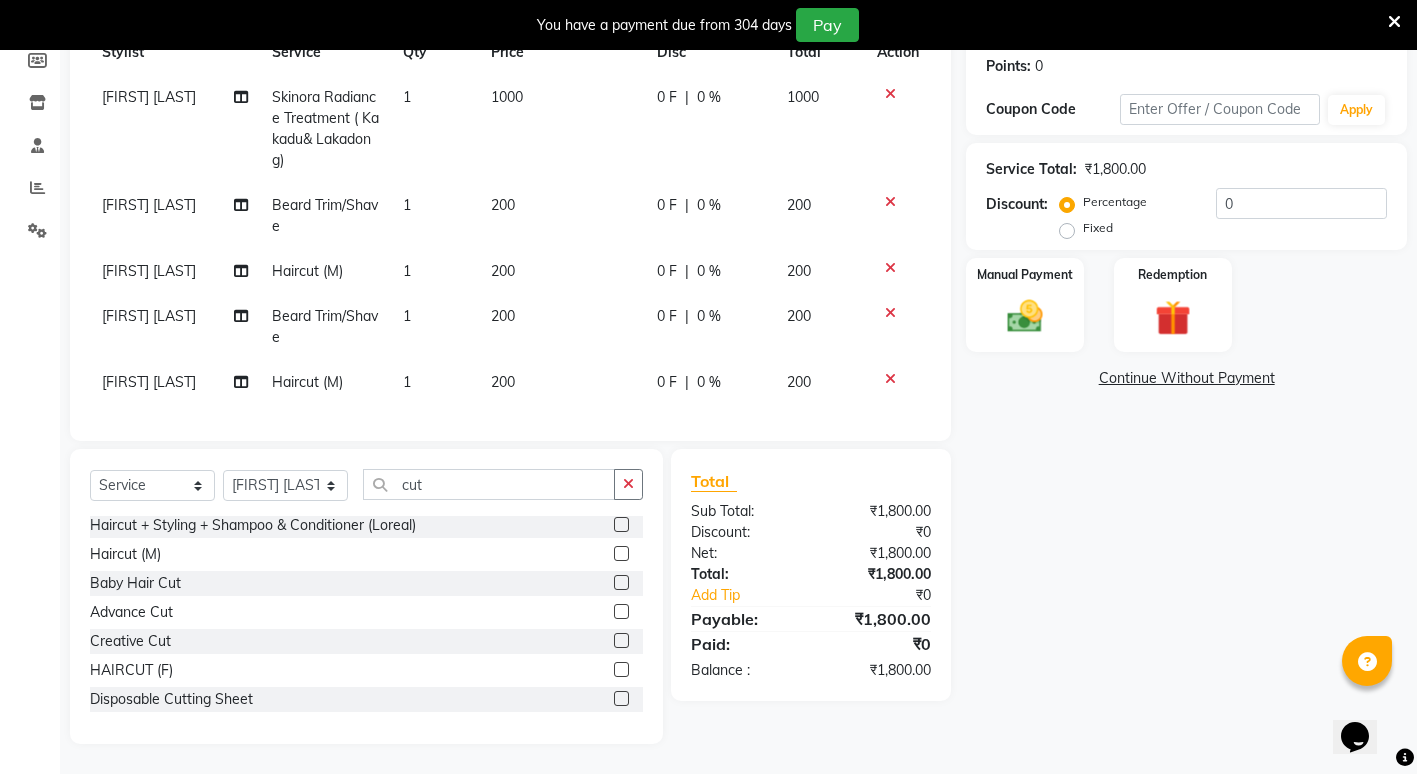 click on "Name: [FIRST]  Membership:  No Active Membership  Total Visits:  1 Card on file:  0 Last Visit:   [DATE] Points:   0  Coupon Code Apply Service Total:  ₹1,800.00  Discount:  Percentage   Fixed  0 Manual Payment Redemption  Continue Without Payment" 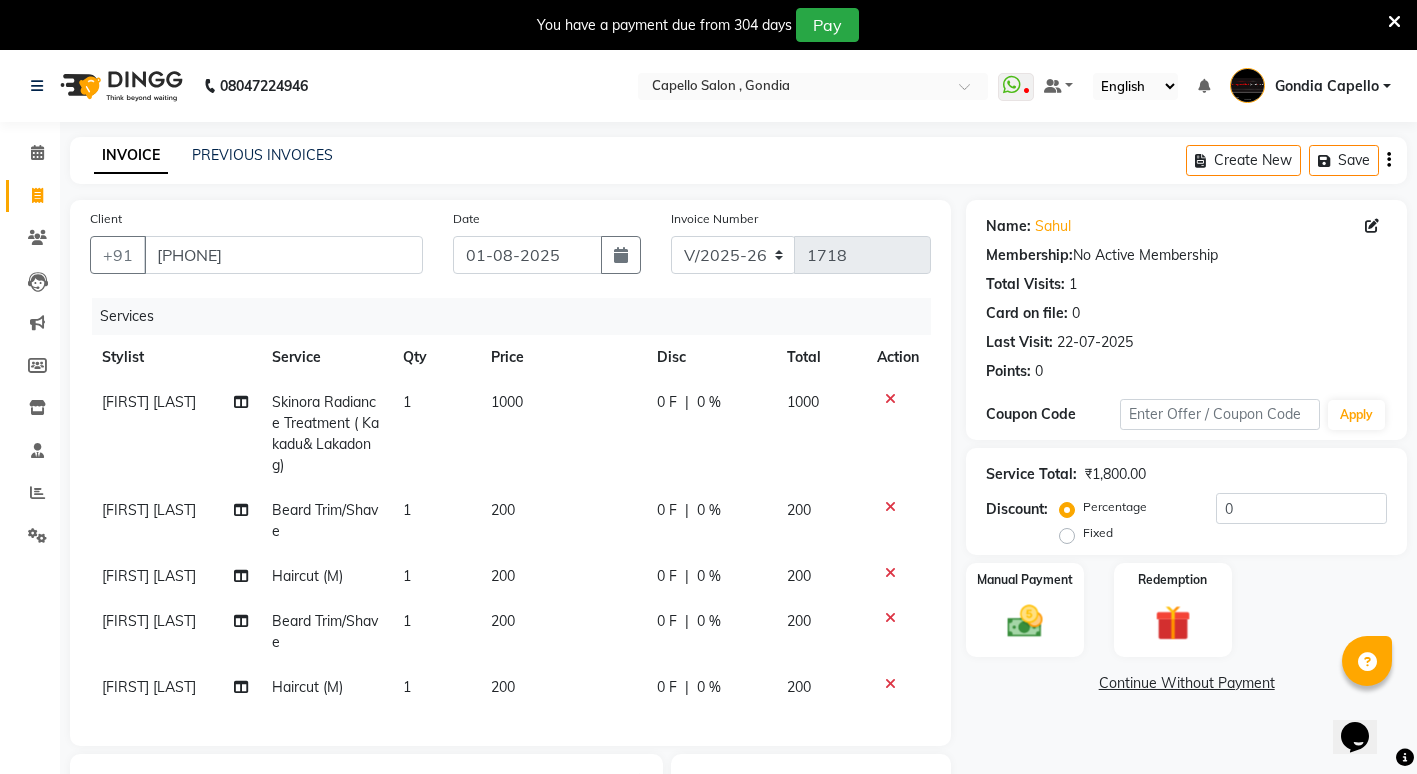 scroll, scrollTop: 300, scrollLeft: 0, axis: vertical 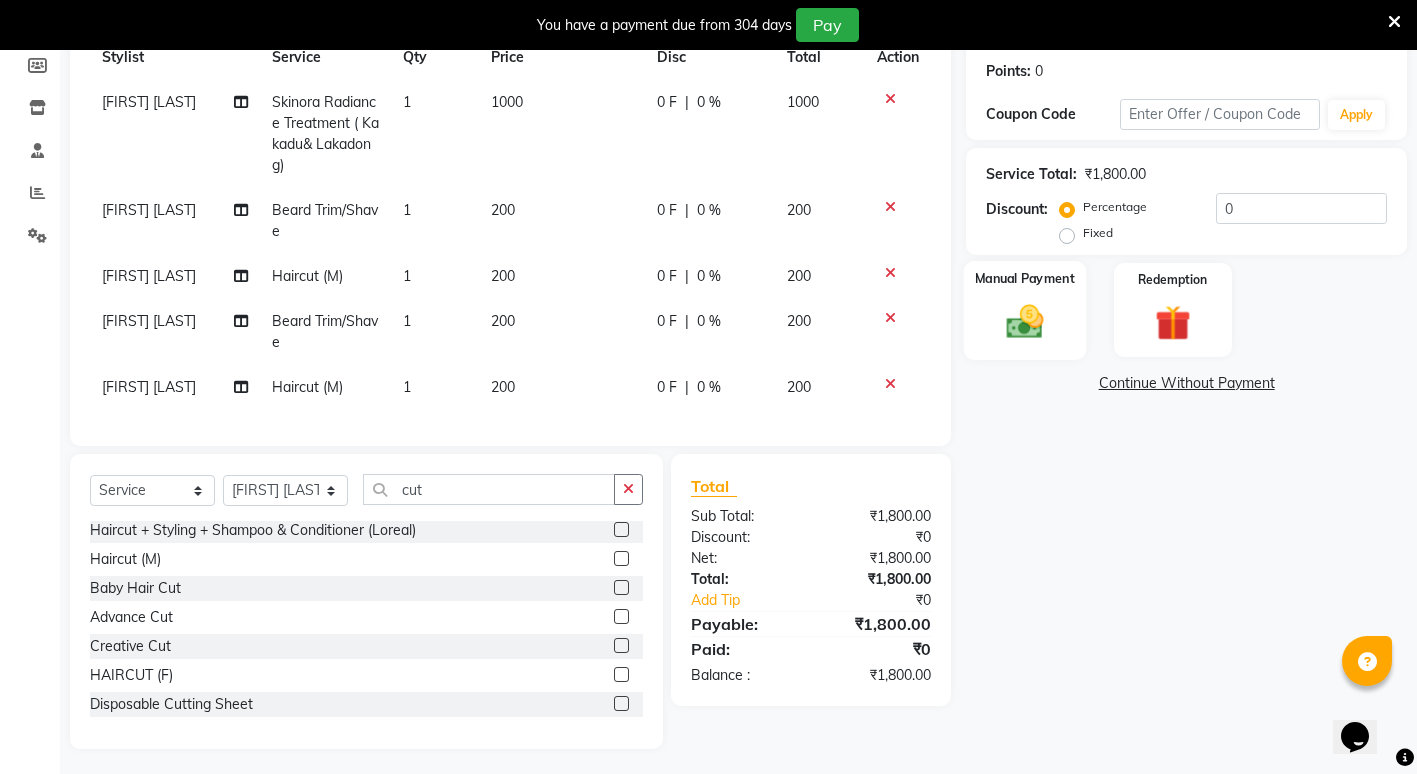 click 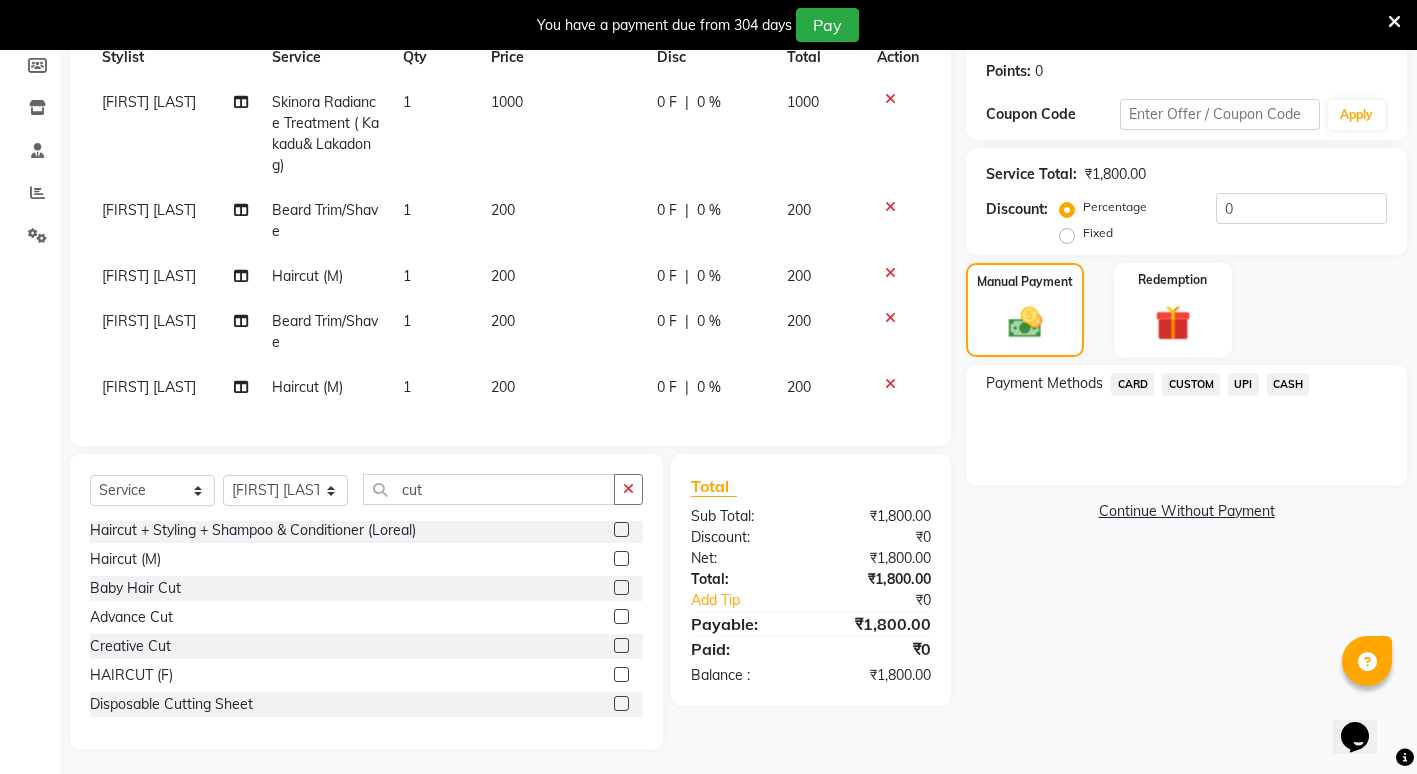 click on "UPI" 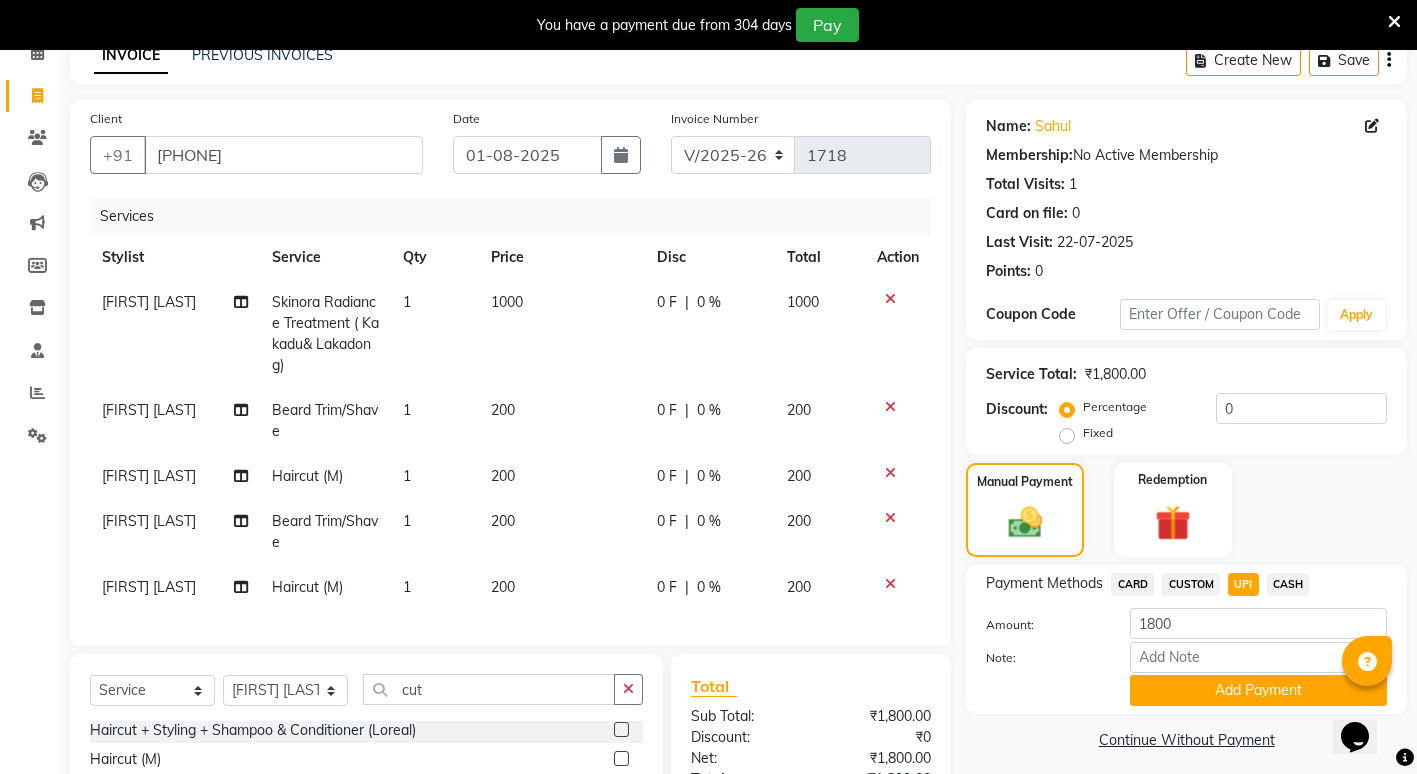 scroll, scrollTop: 200, scrollLeft: 0, axis: vertical 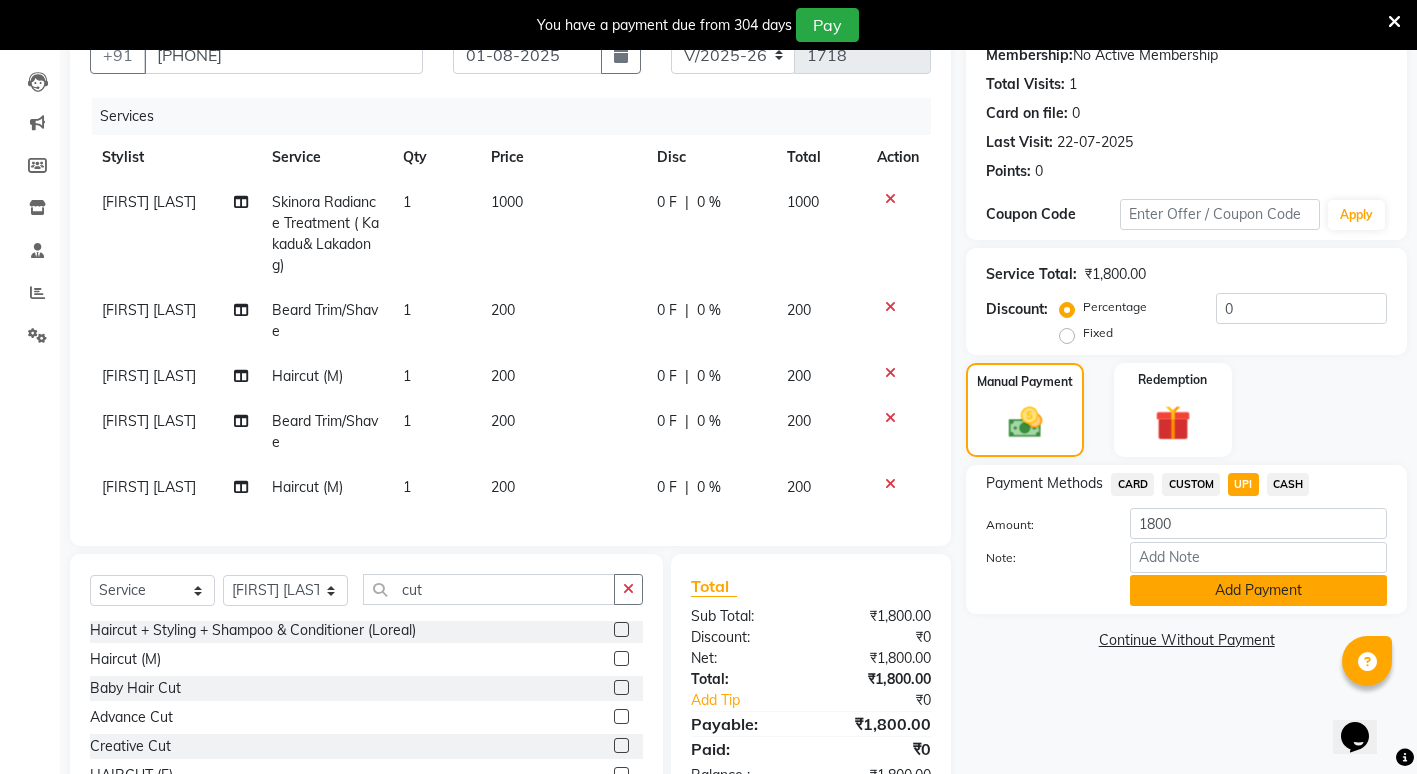 click on "Add Payment" 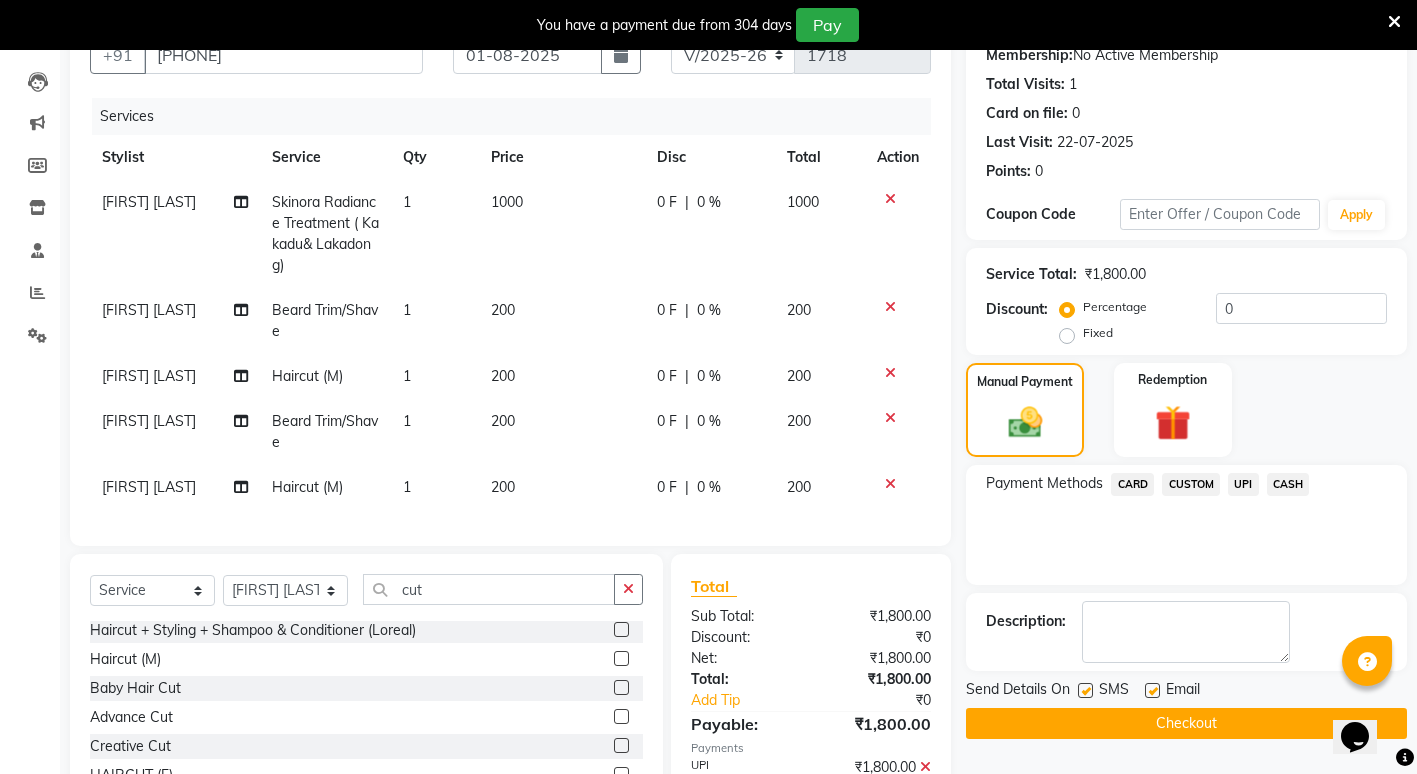 scroll, scrollTop: 320, scrollLeft: 0, axis: vertical 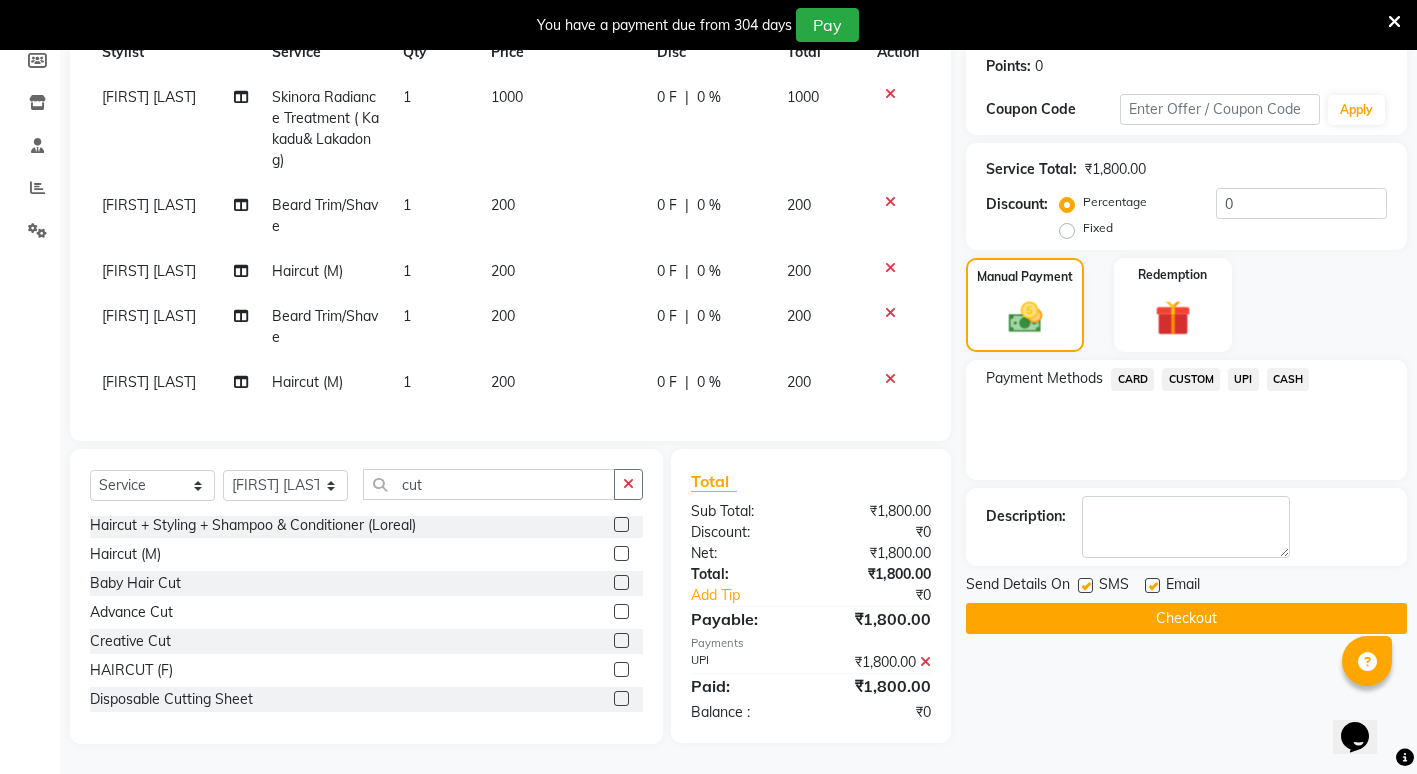 click on "Checkout" 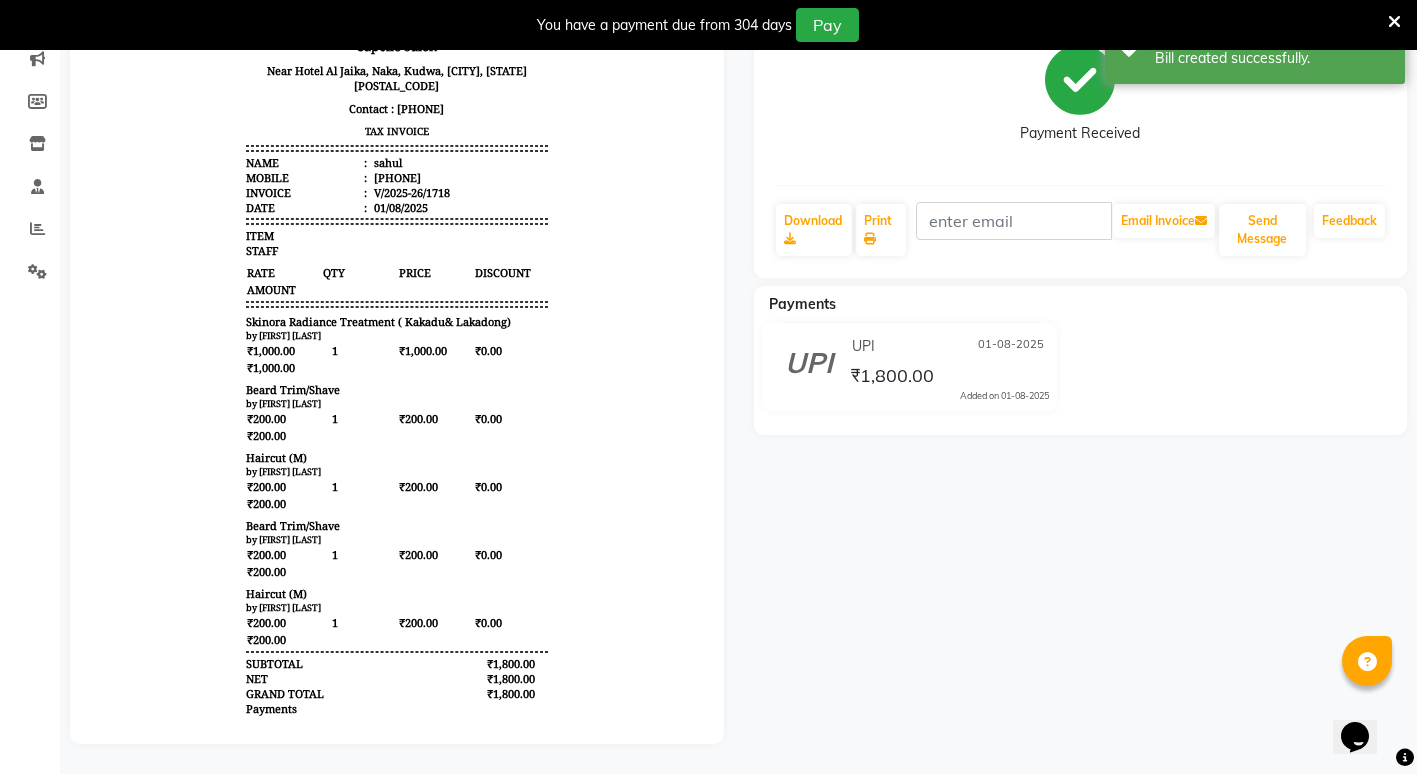 scroll, scrollTop: 0, scrollLeft: 0, axis: both 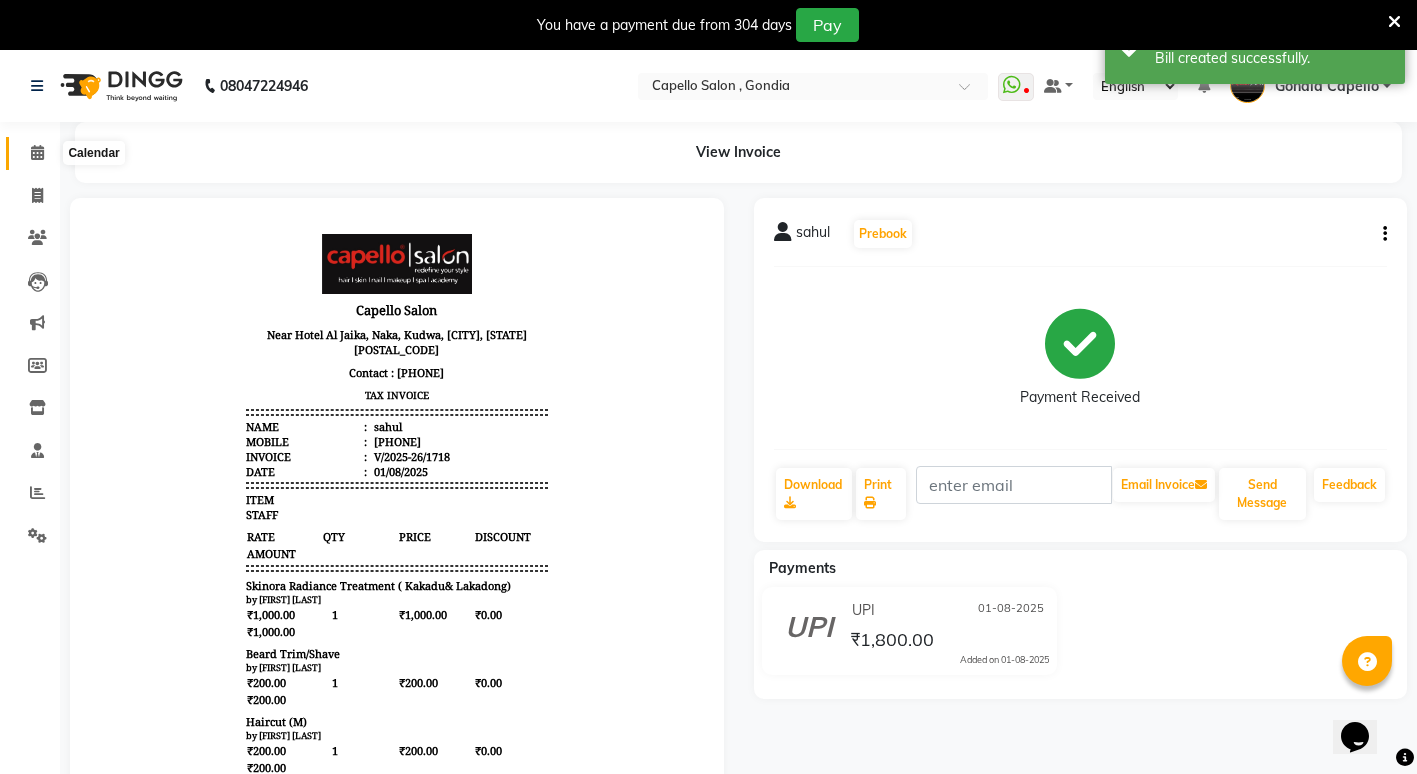 click 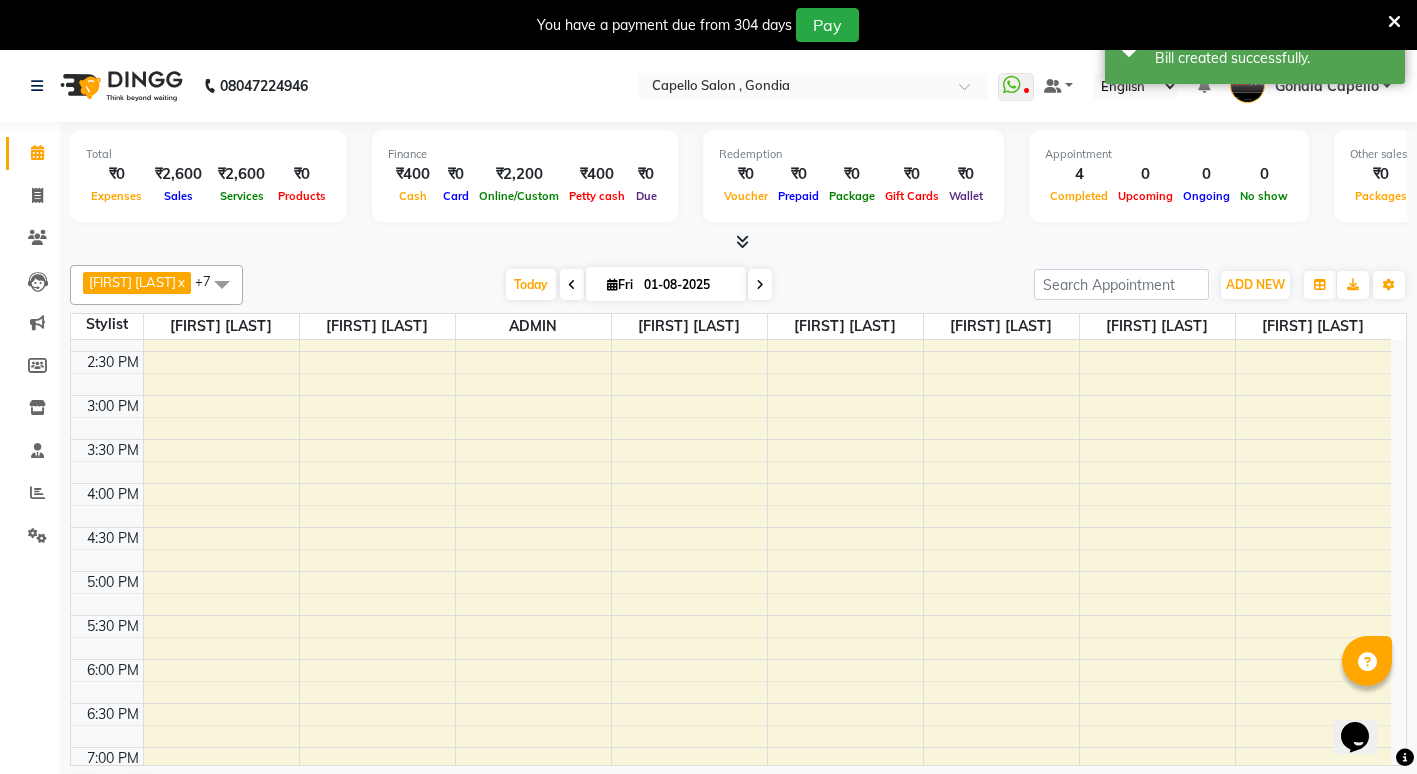 scroll, scrollTop: 0, scrollLeft: 0, axis: both 